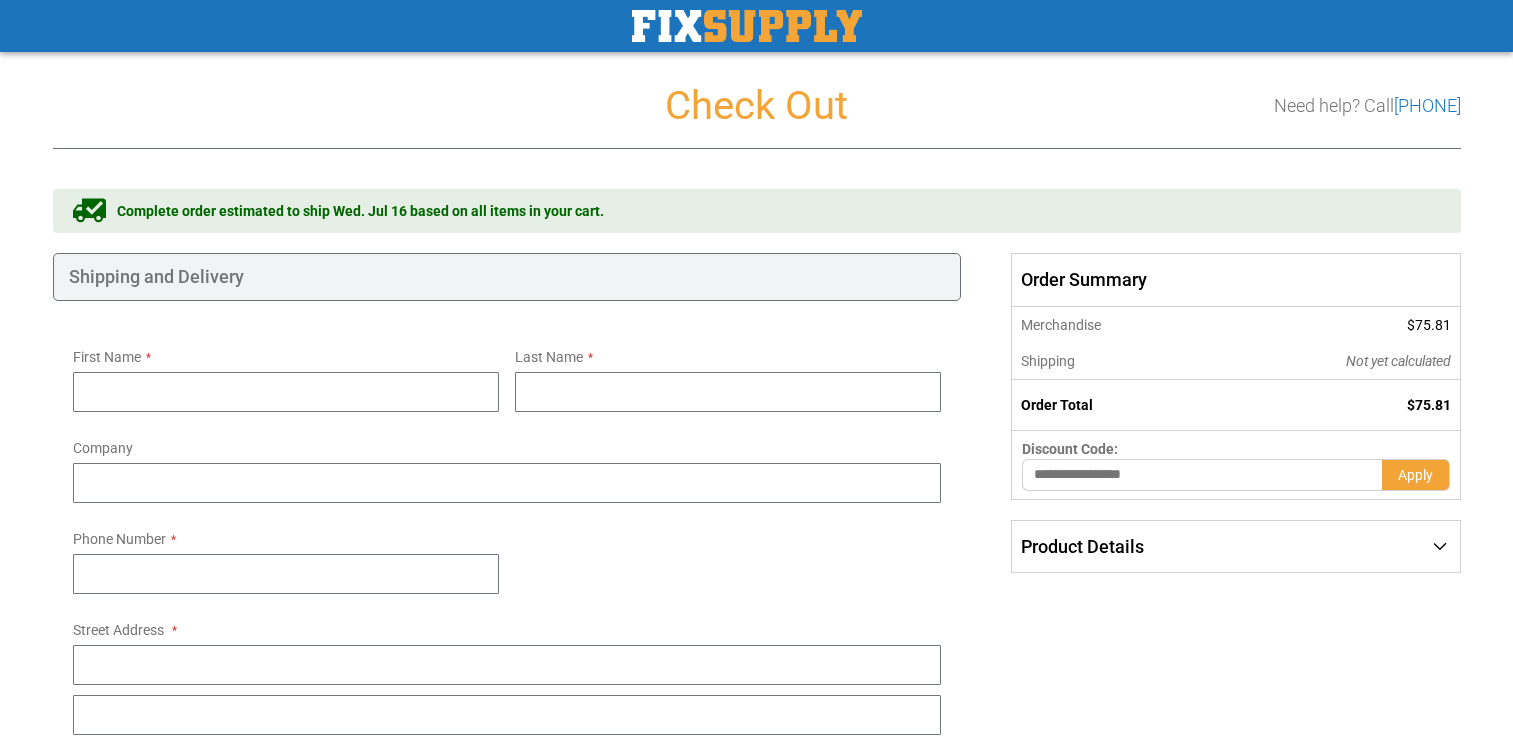 select on "**" 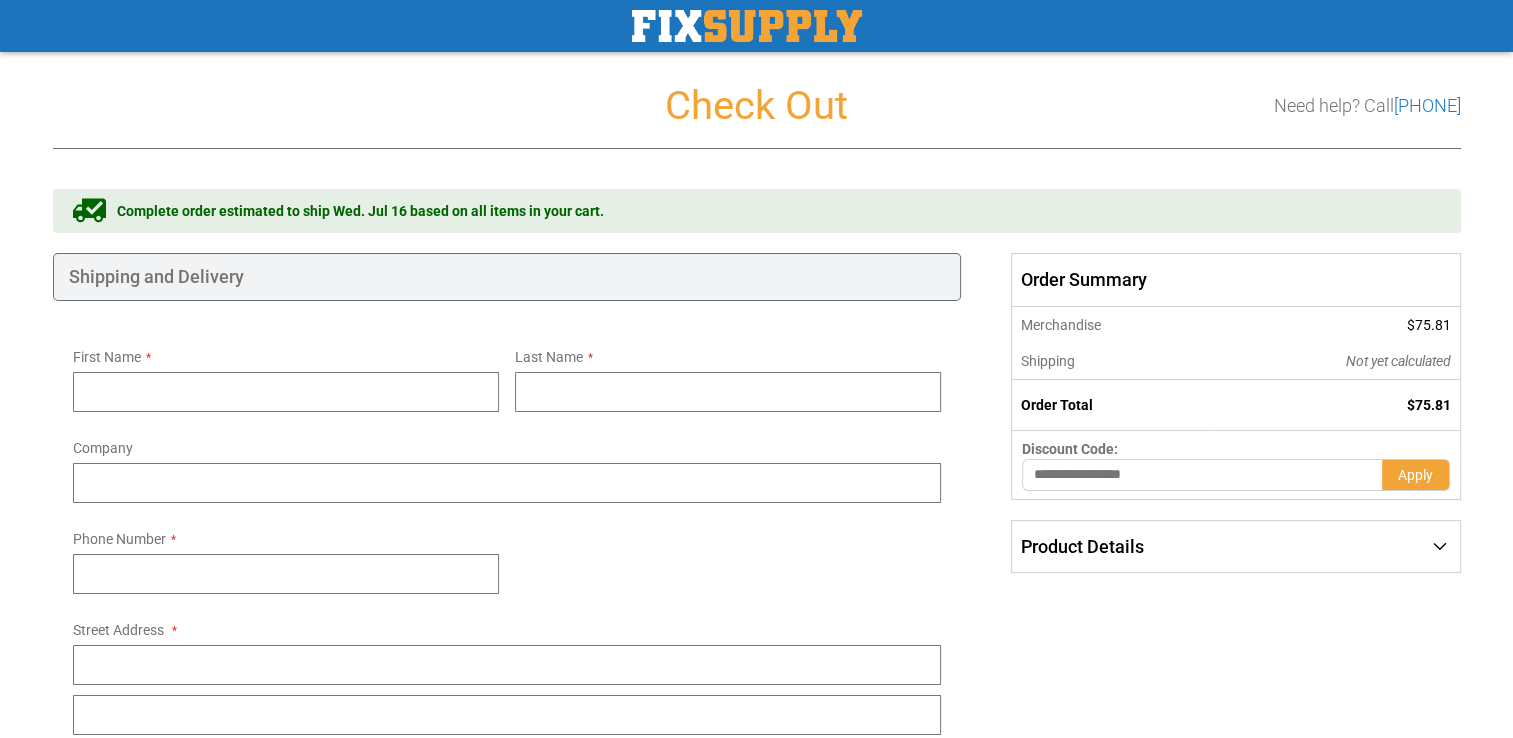 scroll, scrollTop: 0, scrollLeft: 0, axis: both 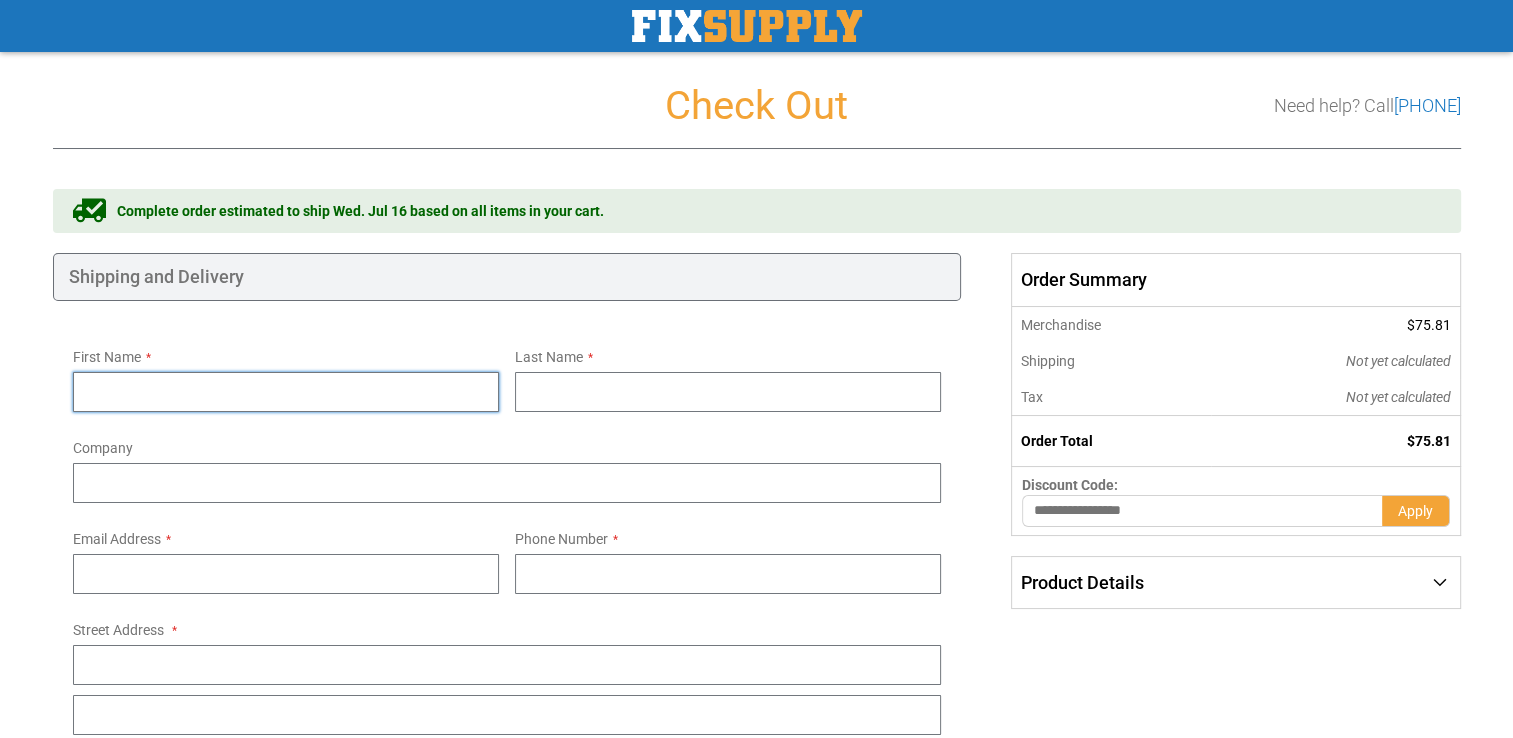 click on "First Name" at bounding box center [286, 392] 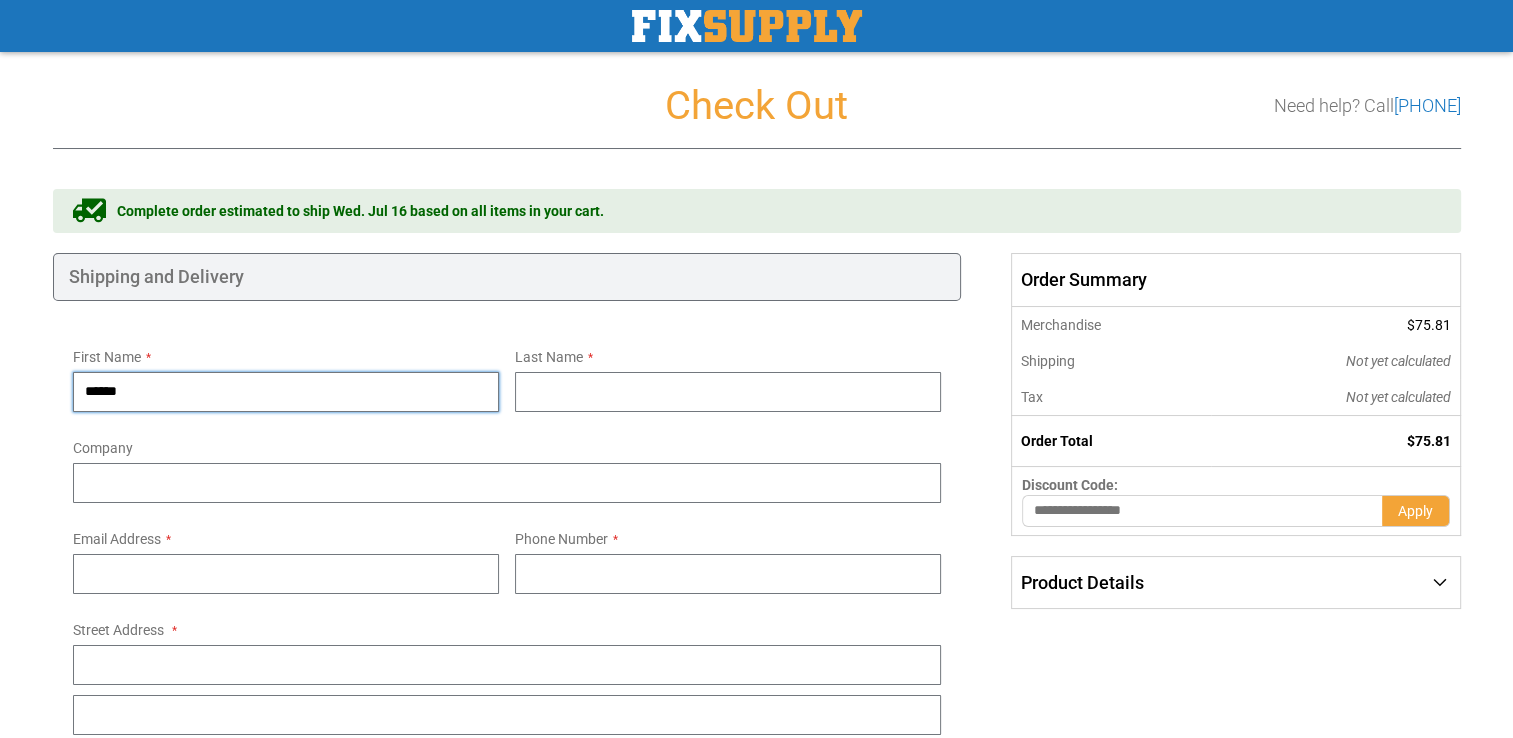 type on "******" 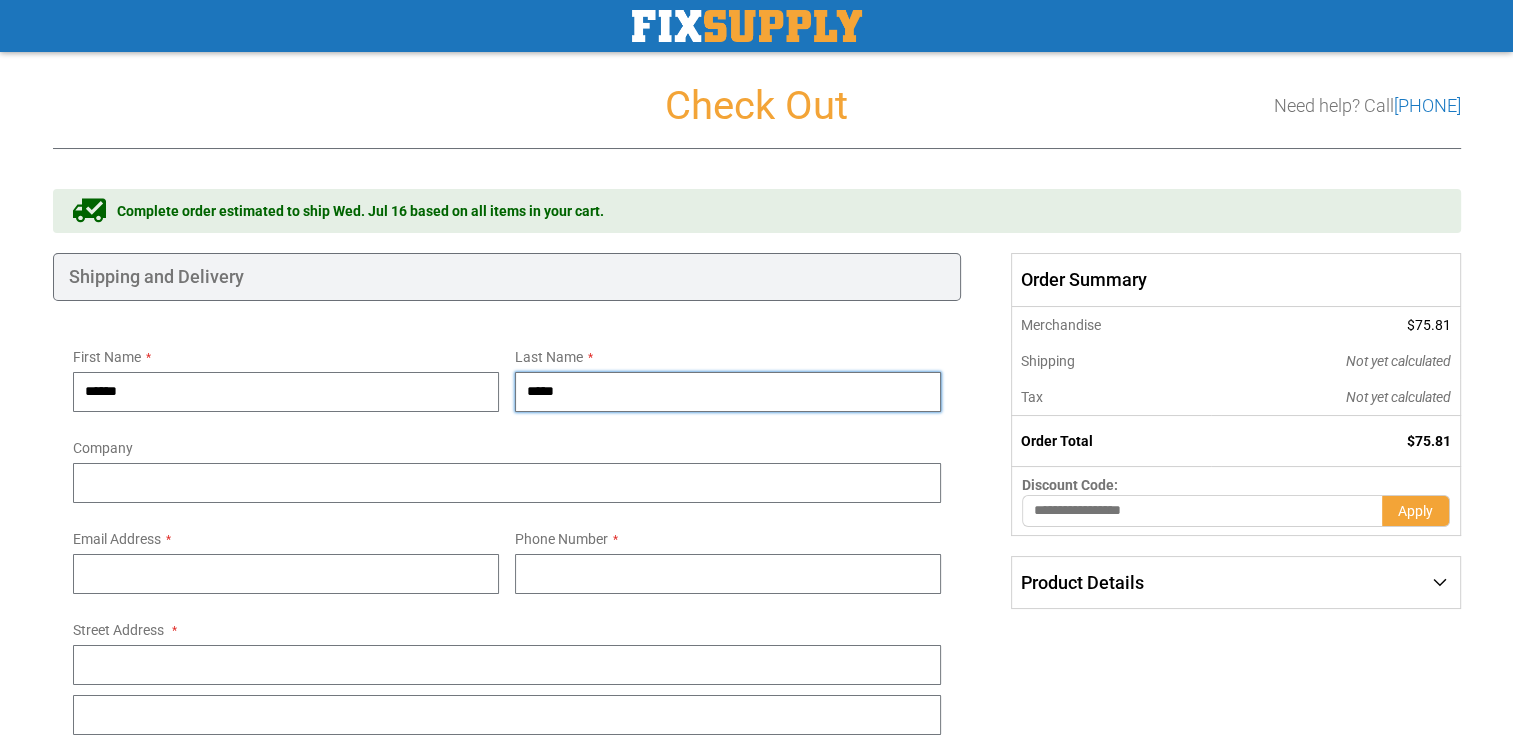 type on "*****" 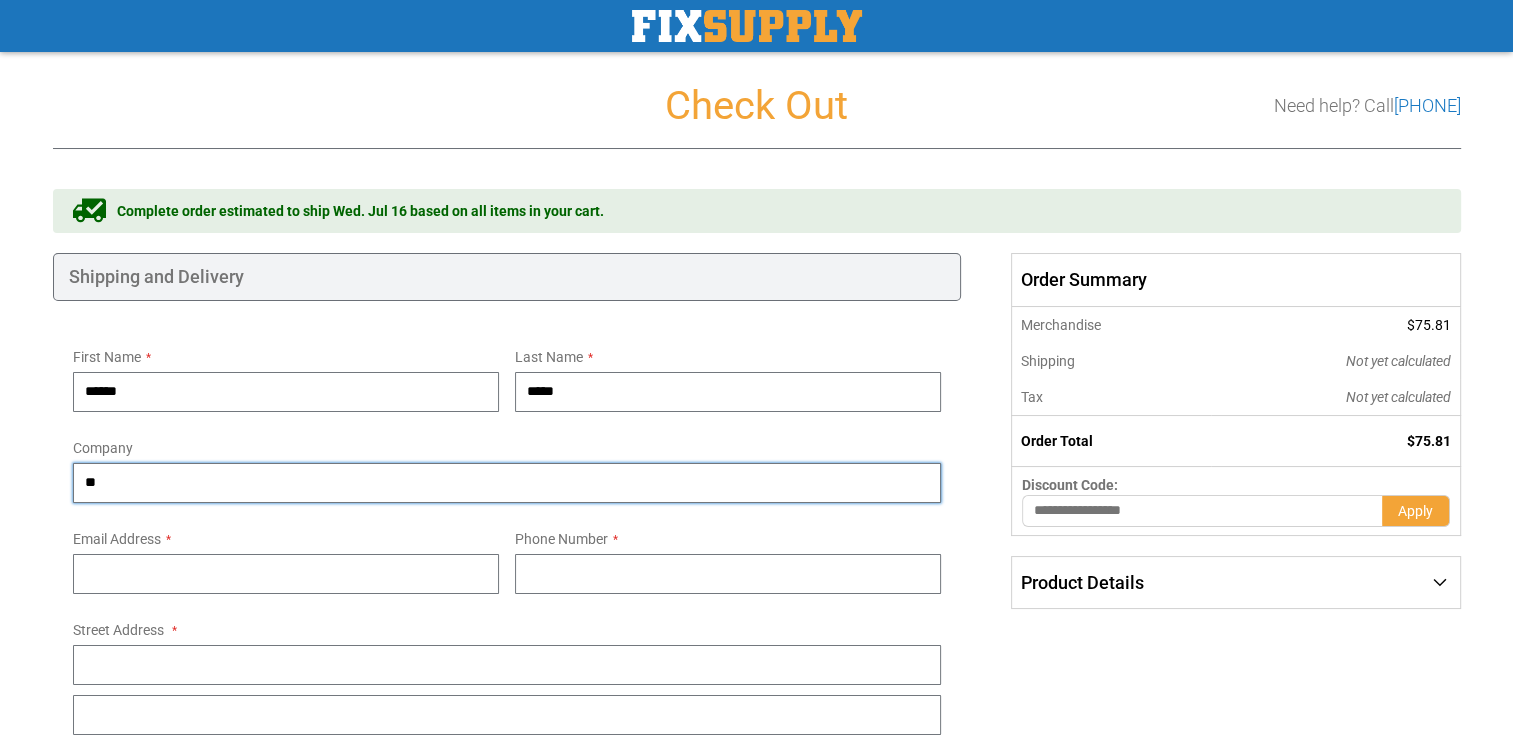 type on "*" 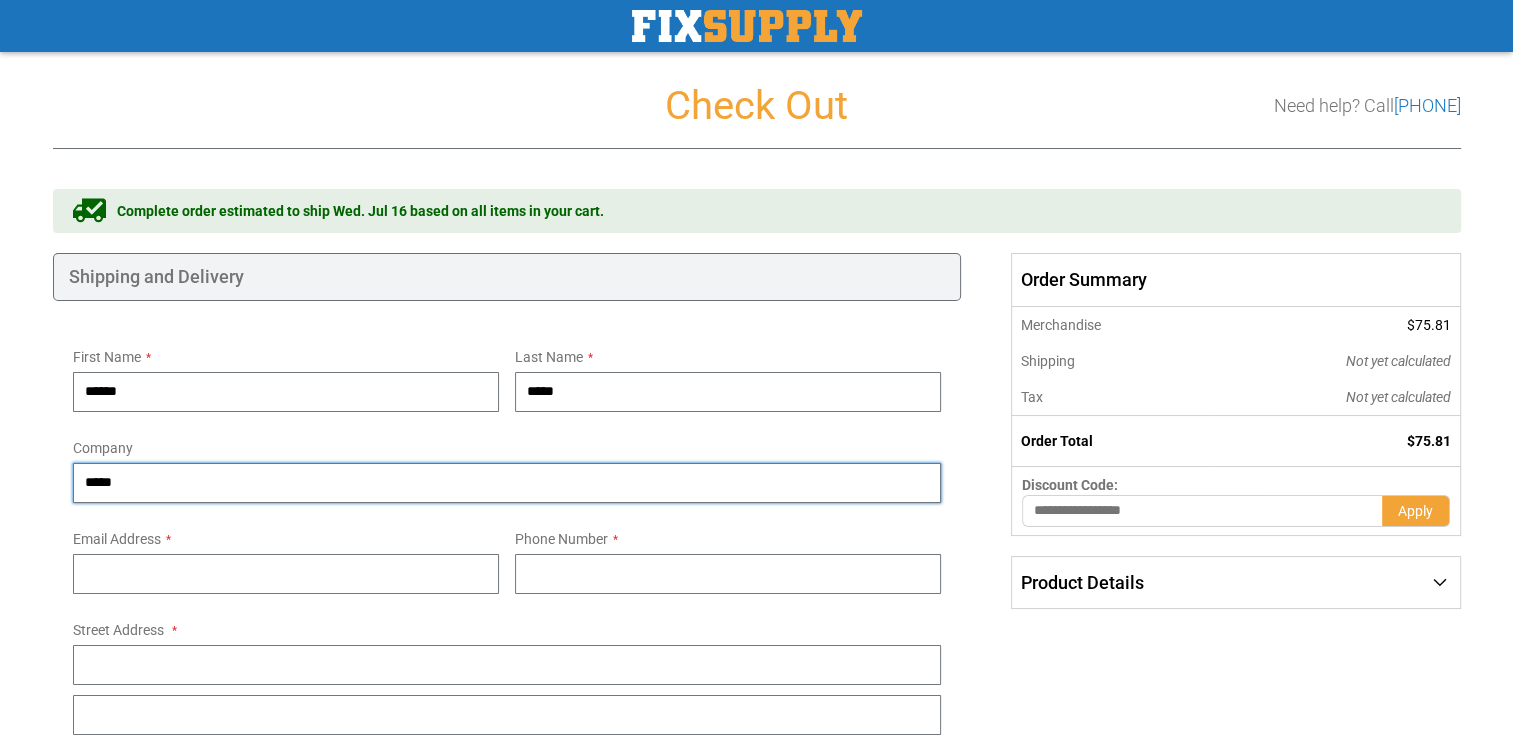 type on "*****" 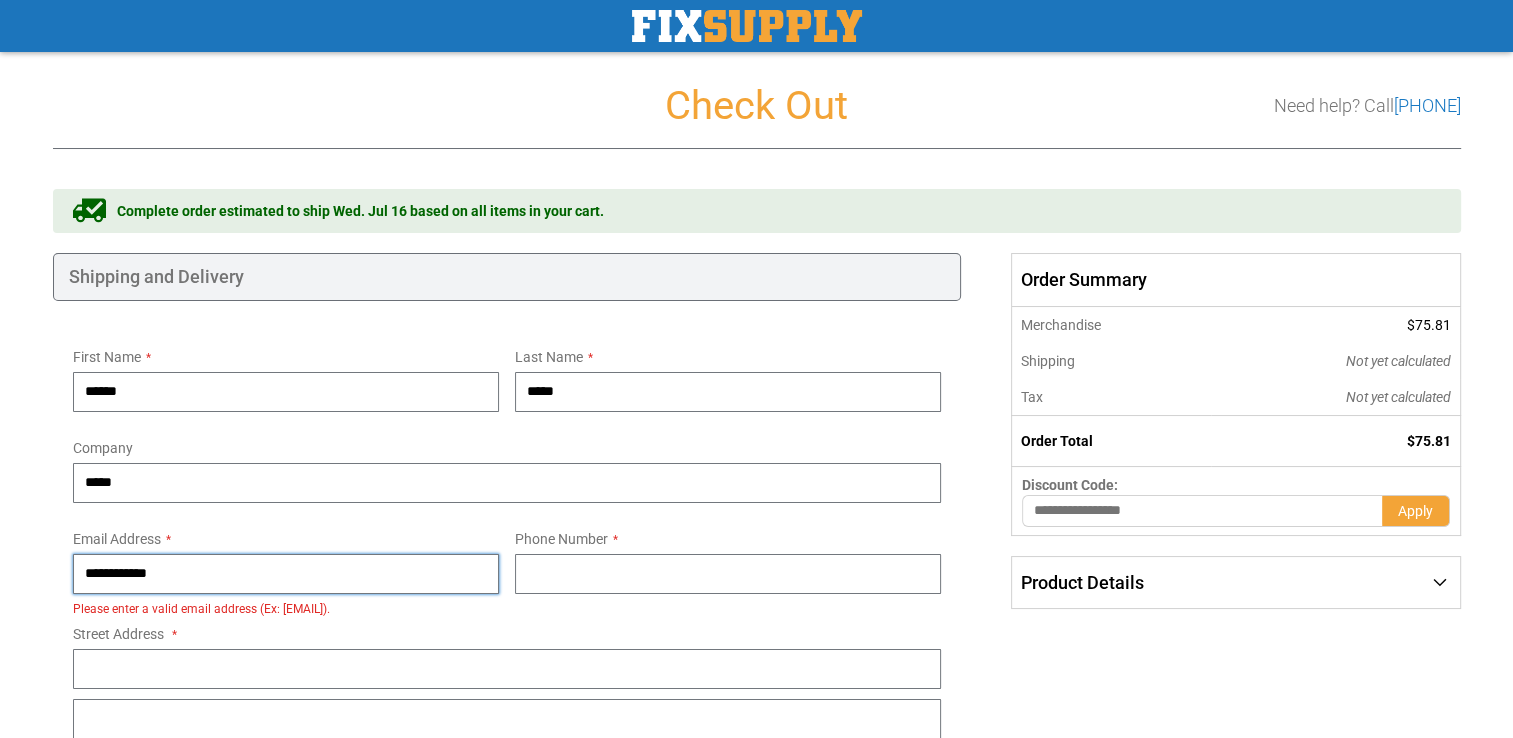 click on "**********" at bounding box center (286, 574) 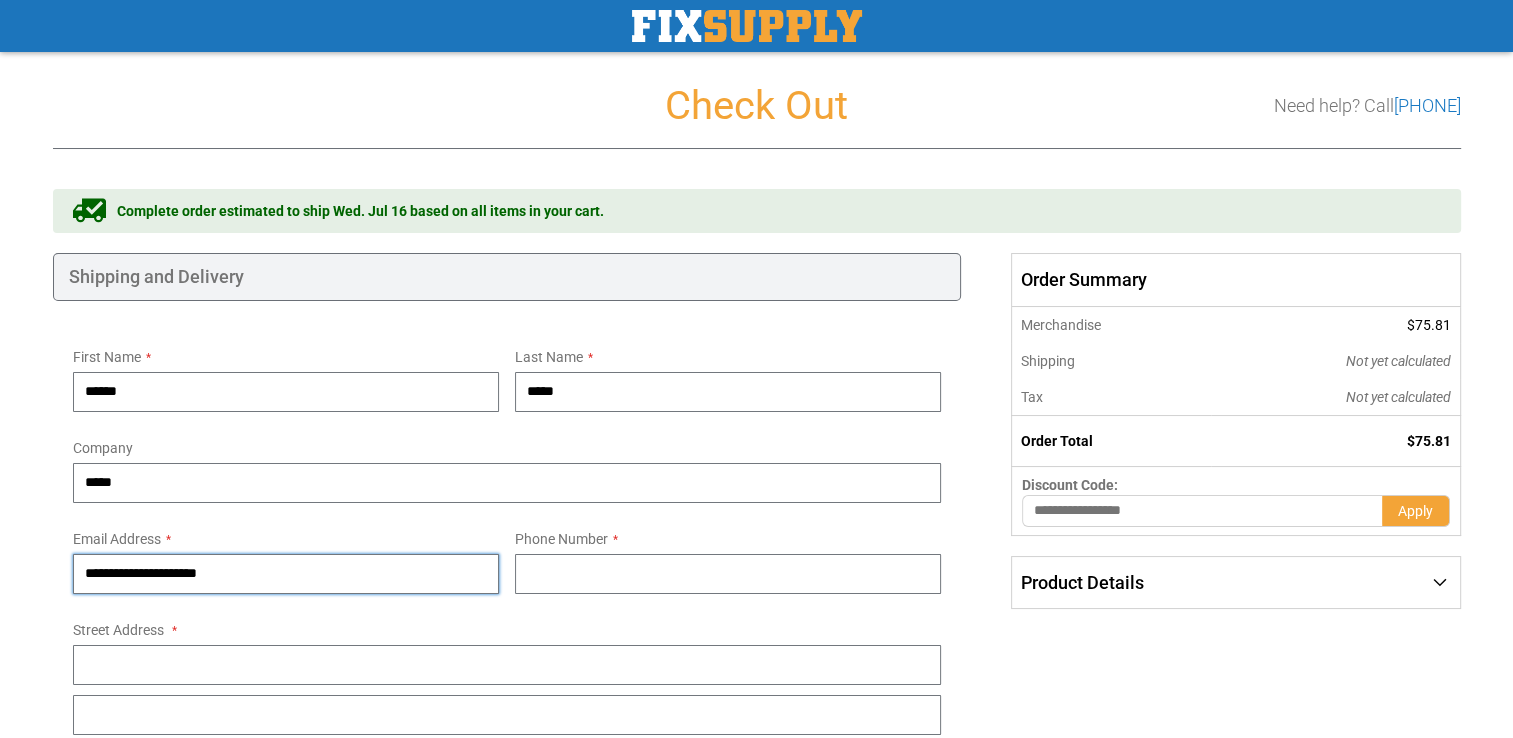 type on "**********" 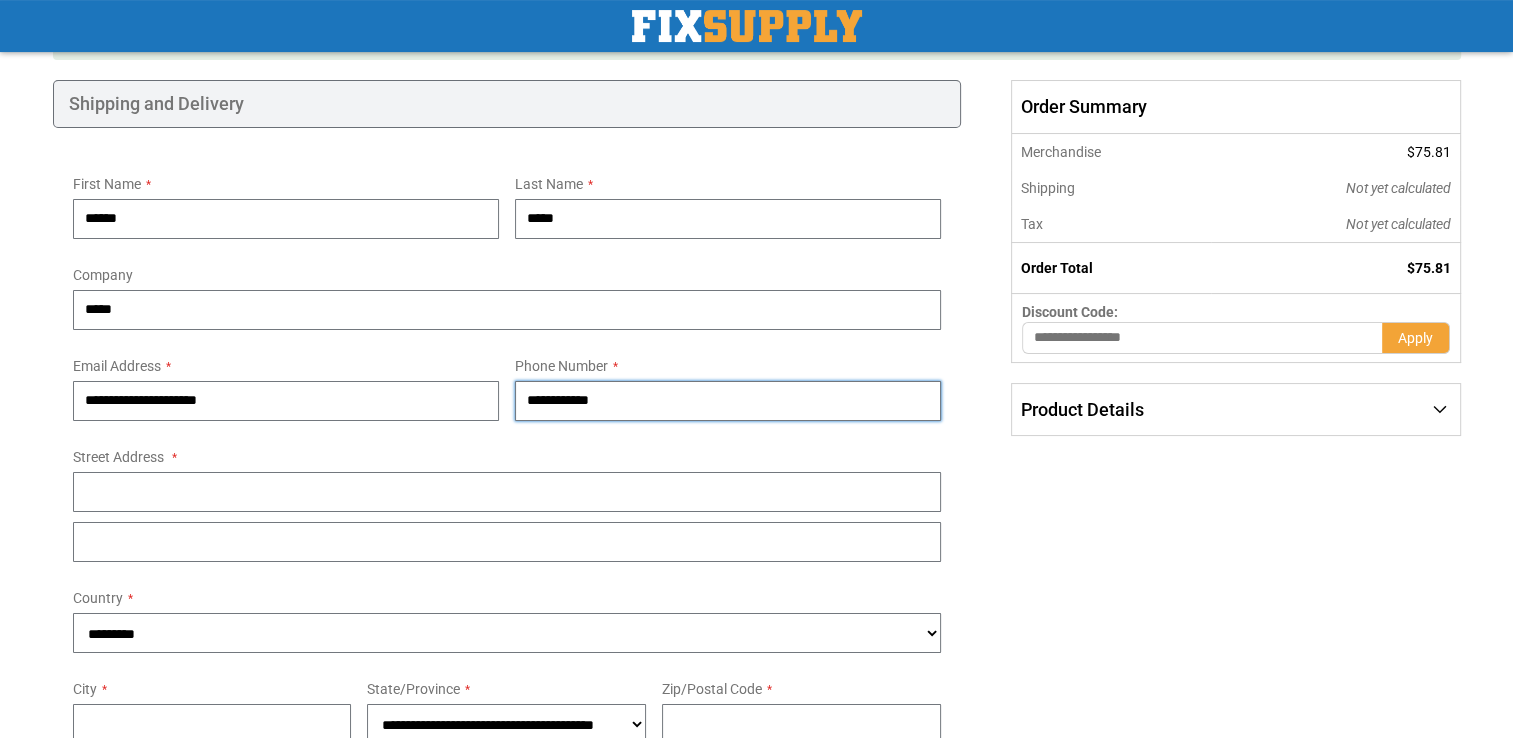 scroll, scrollTop: 300, scrollLeft: 0, axis: vertical 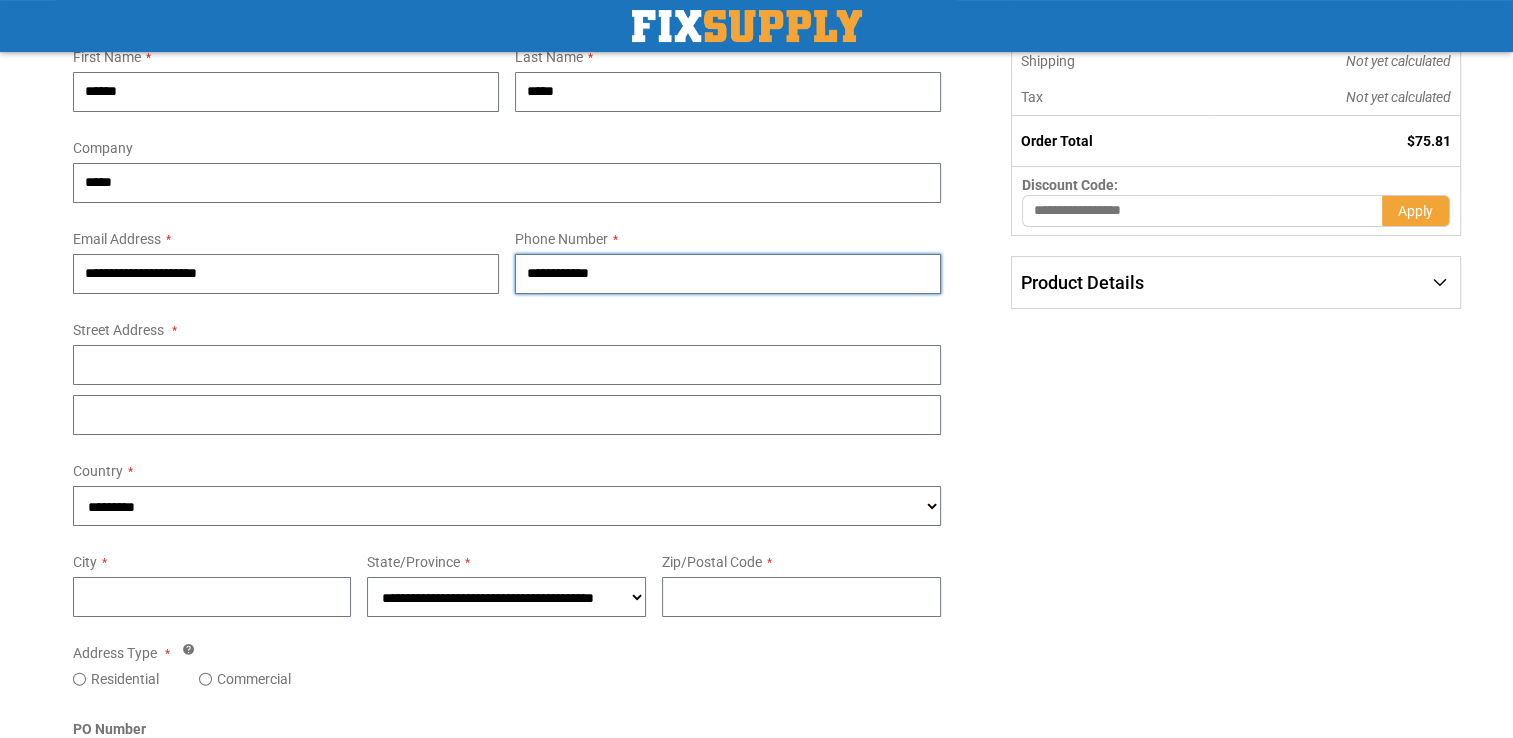 type on "**********" 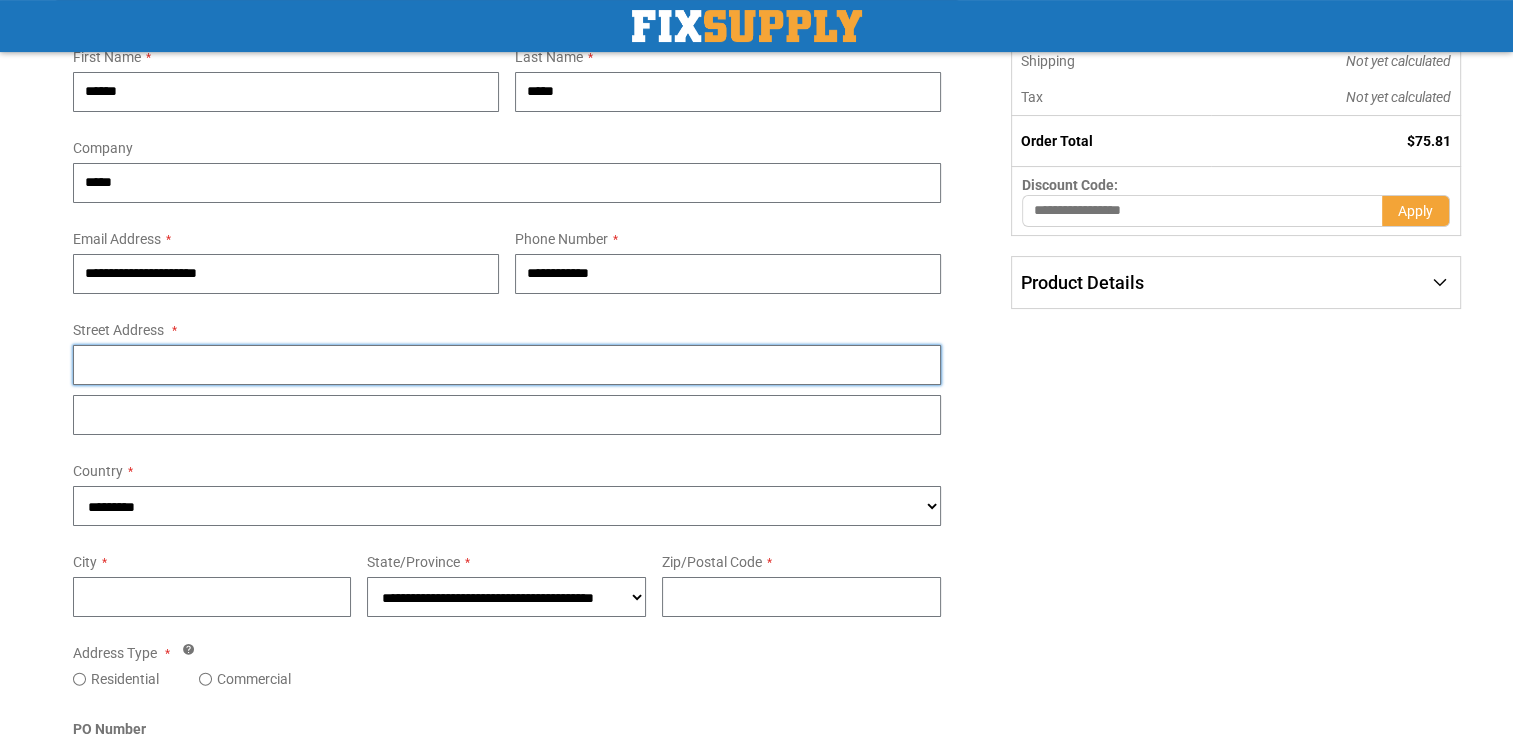 click on "Street Address: Line 1" at bounding box center [507, 365] 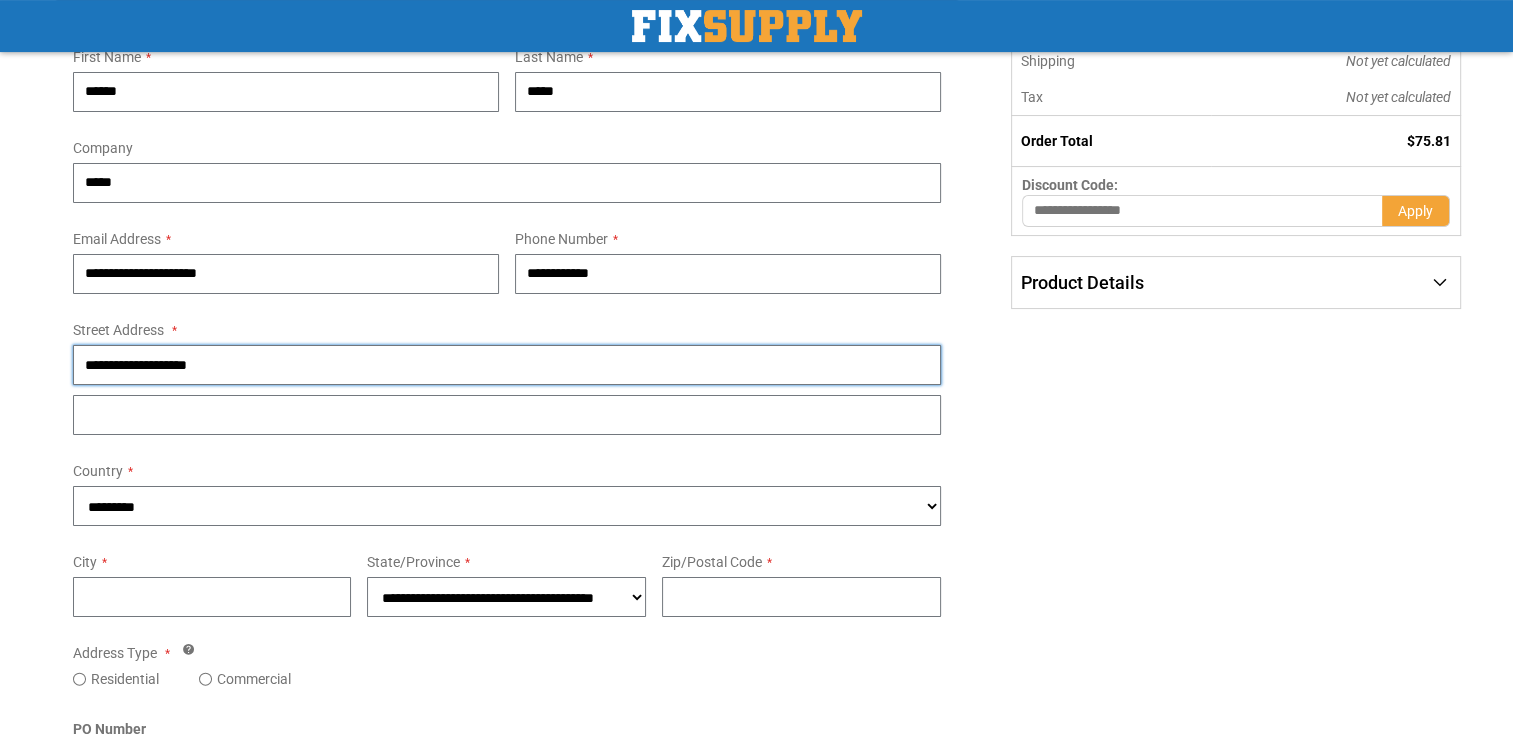 type on "**********" 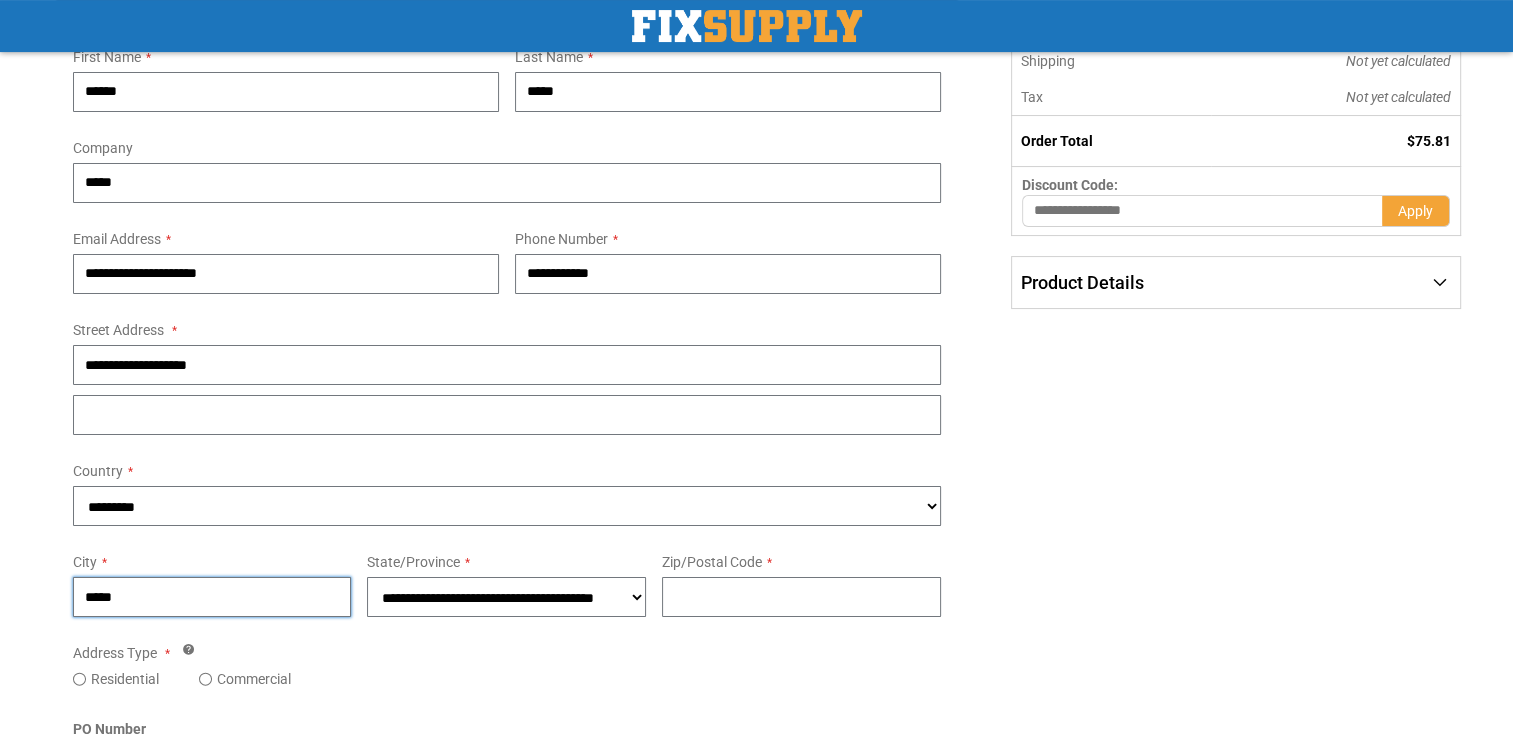 type on "*****" 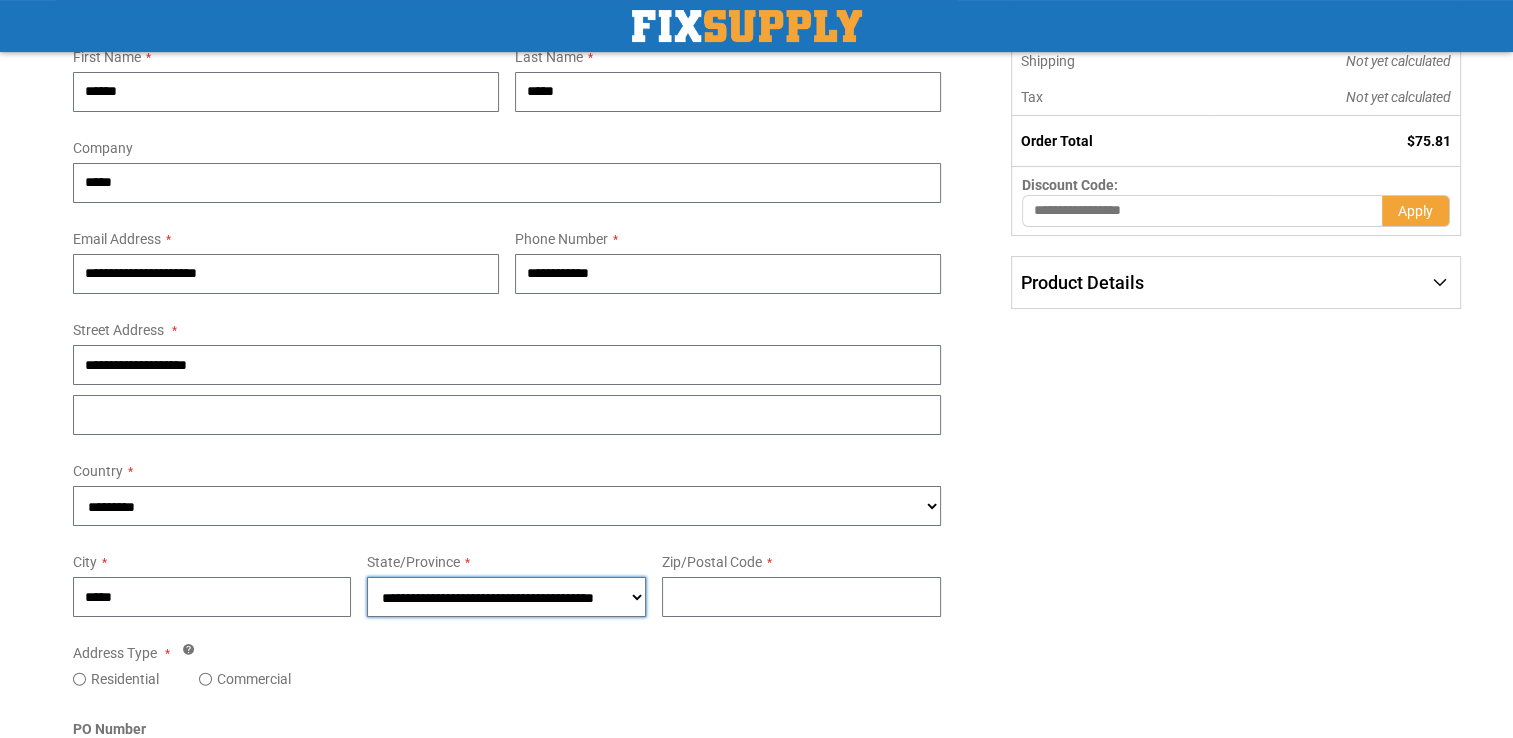 select on "**" 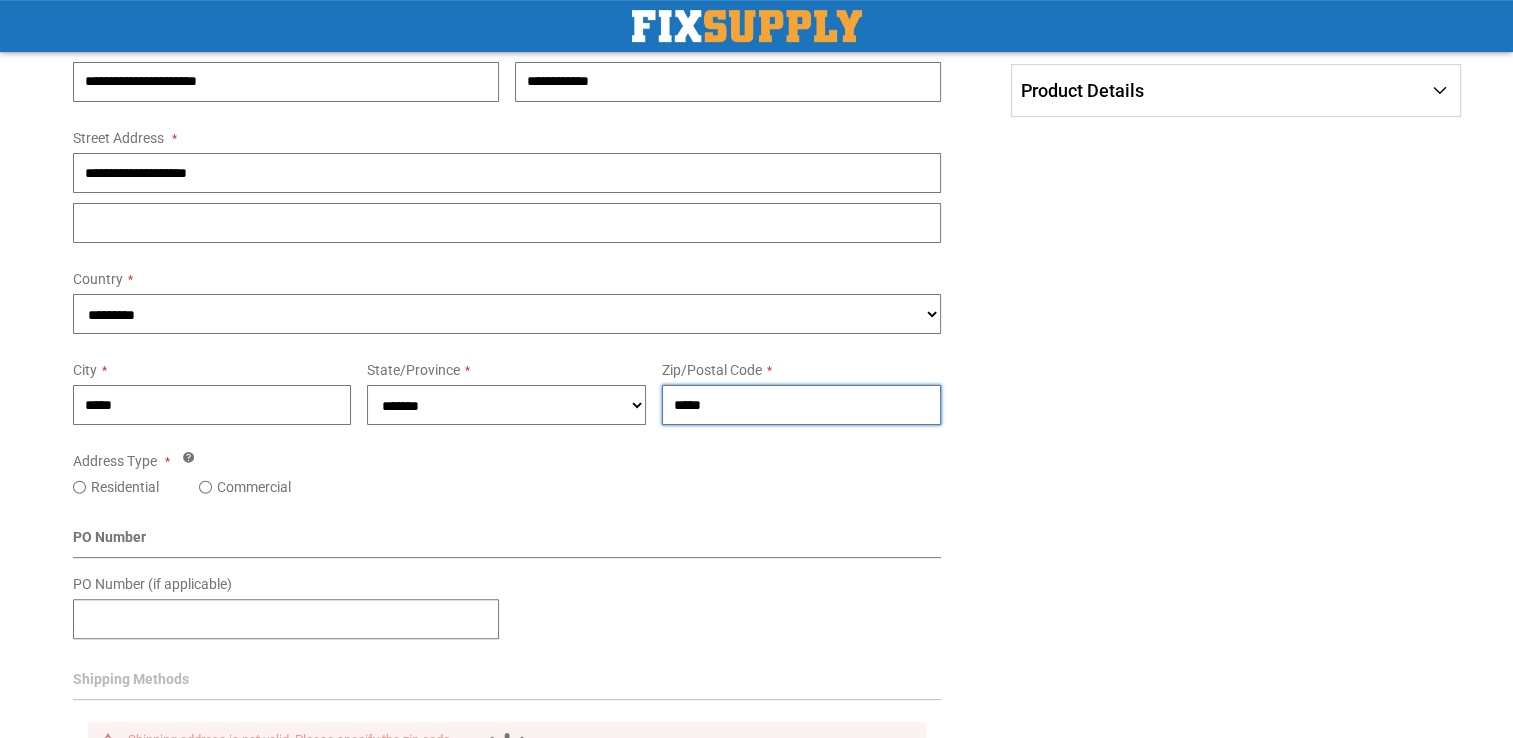 scroll, scrollTop: 500, scrollLeft: 0, axis: vertical 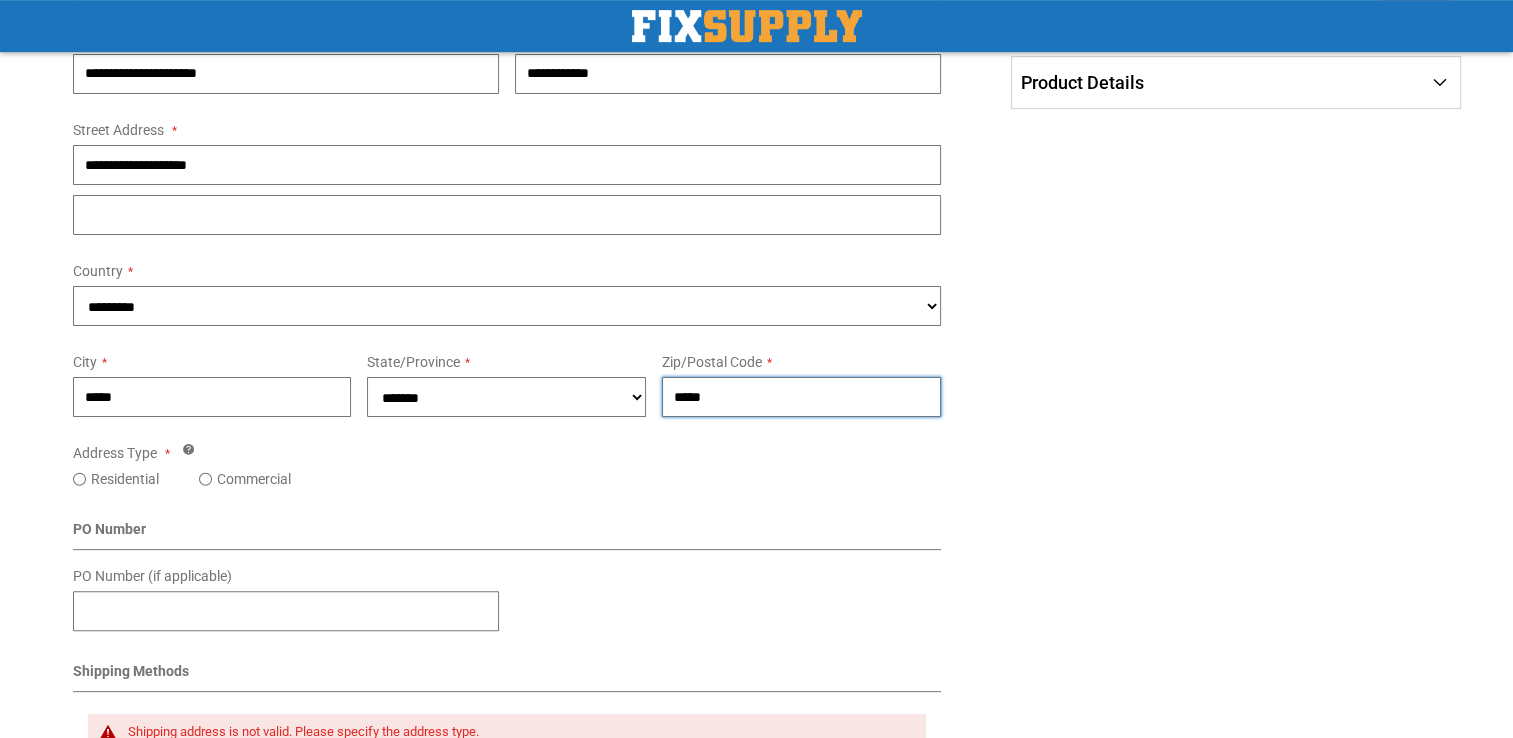 type on "*****" 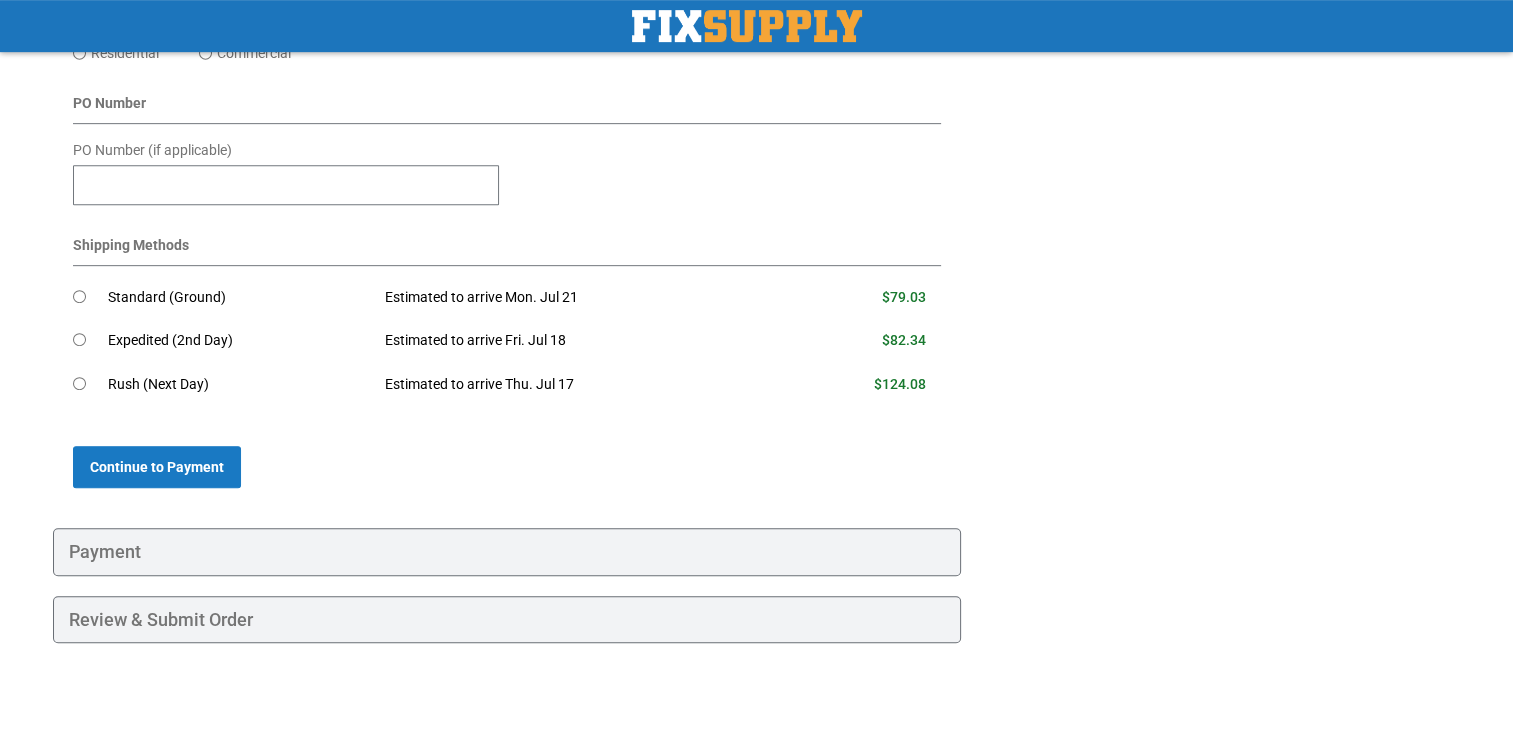 scroll, scrollTop: 928, scrollLeft: 0, axis: vertical 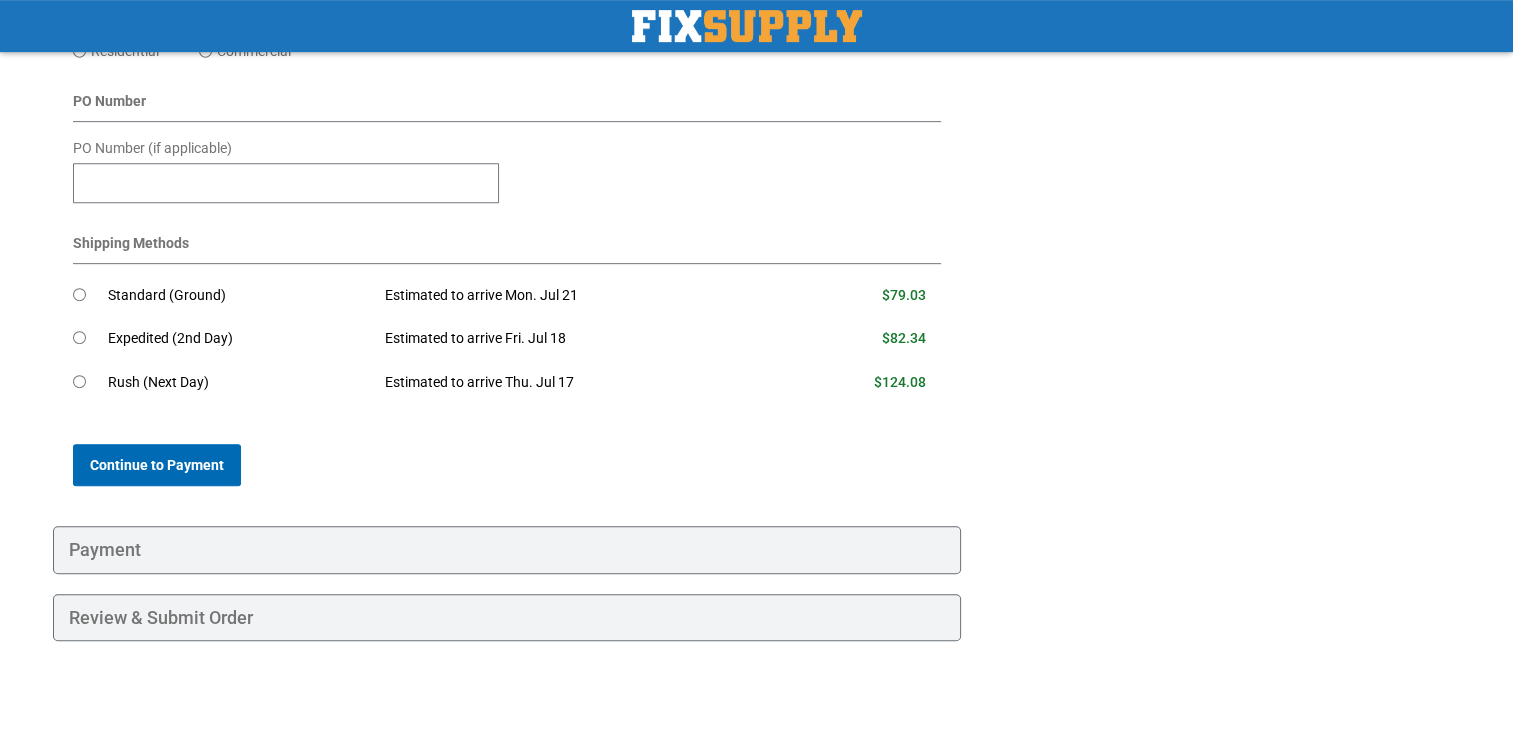 click on "Continue to Payment" at bounding box center (157, 465) 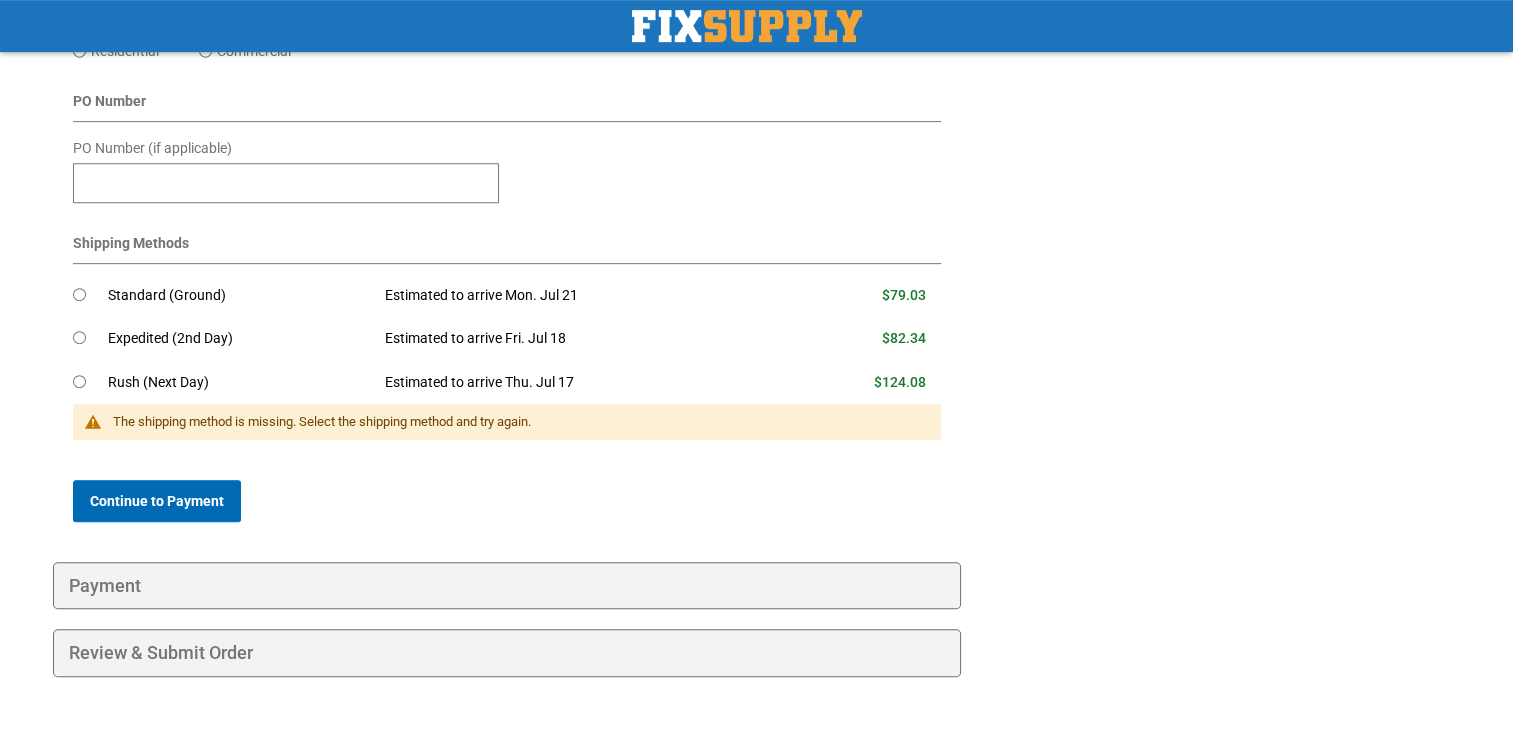 scroll, scrollTop: 964, scrollLeft: 0, axis: vertical 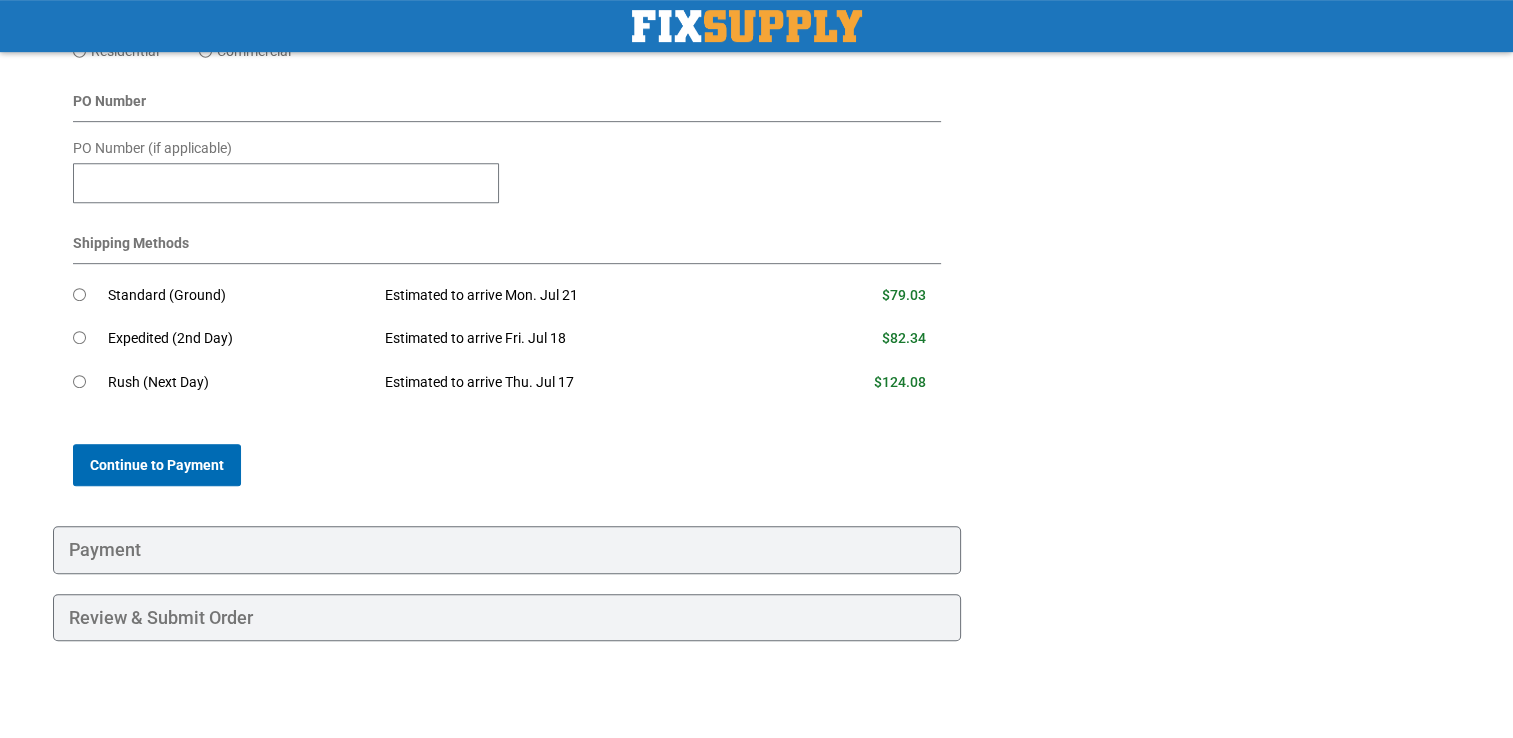 click on "Continue to Payment" at bounding box center (157, 465) 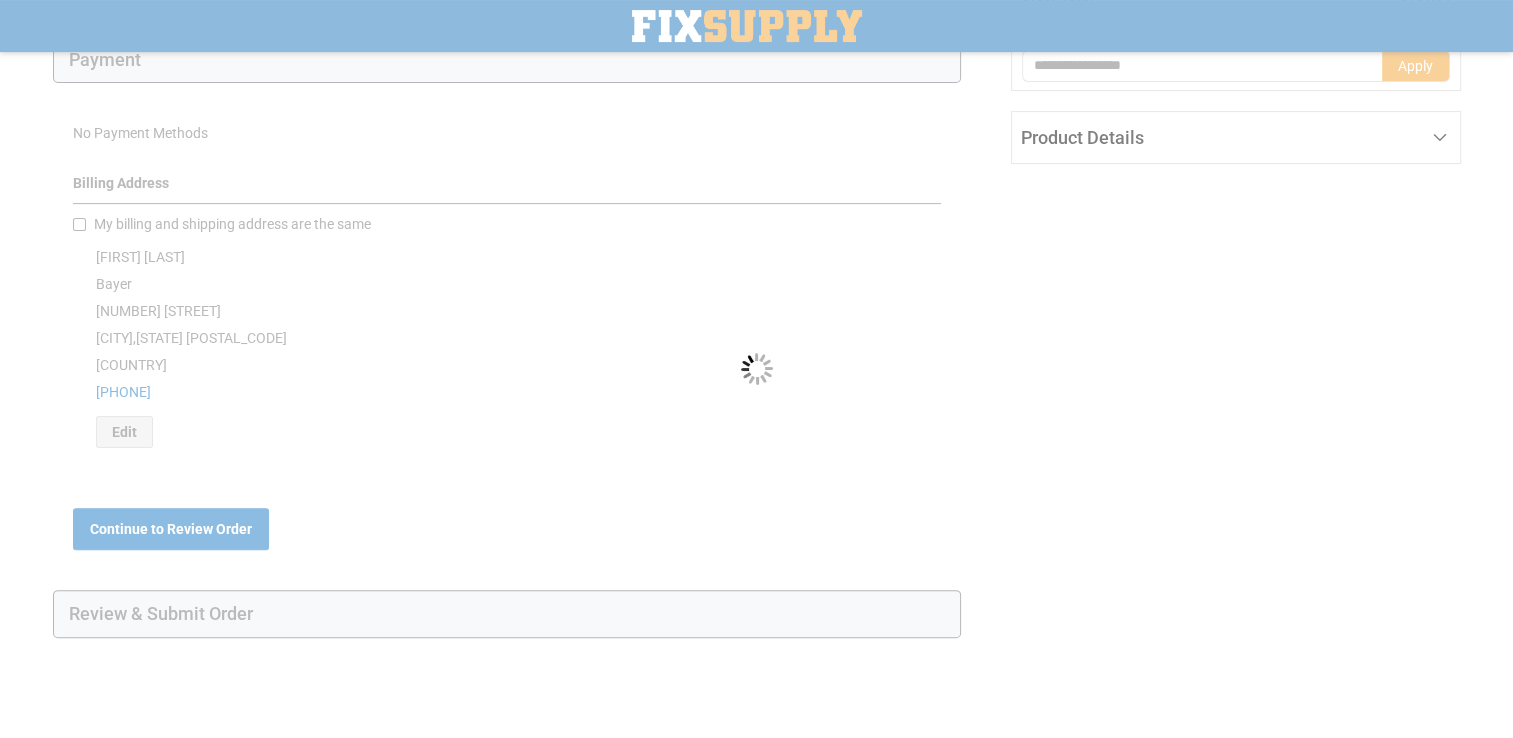 scroll, scrollTop: 0, scrollLeft: 0, axis: both 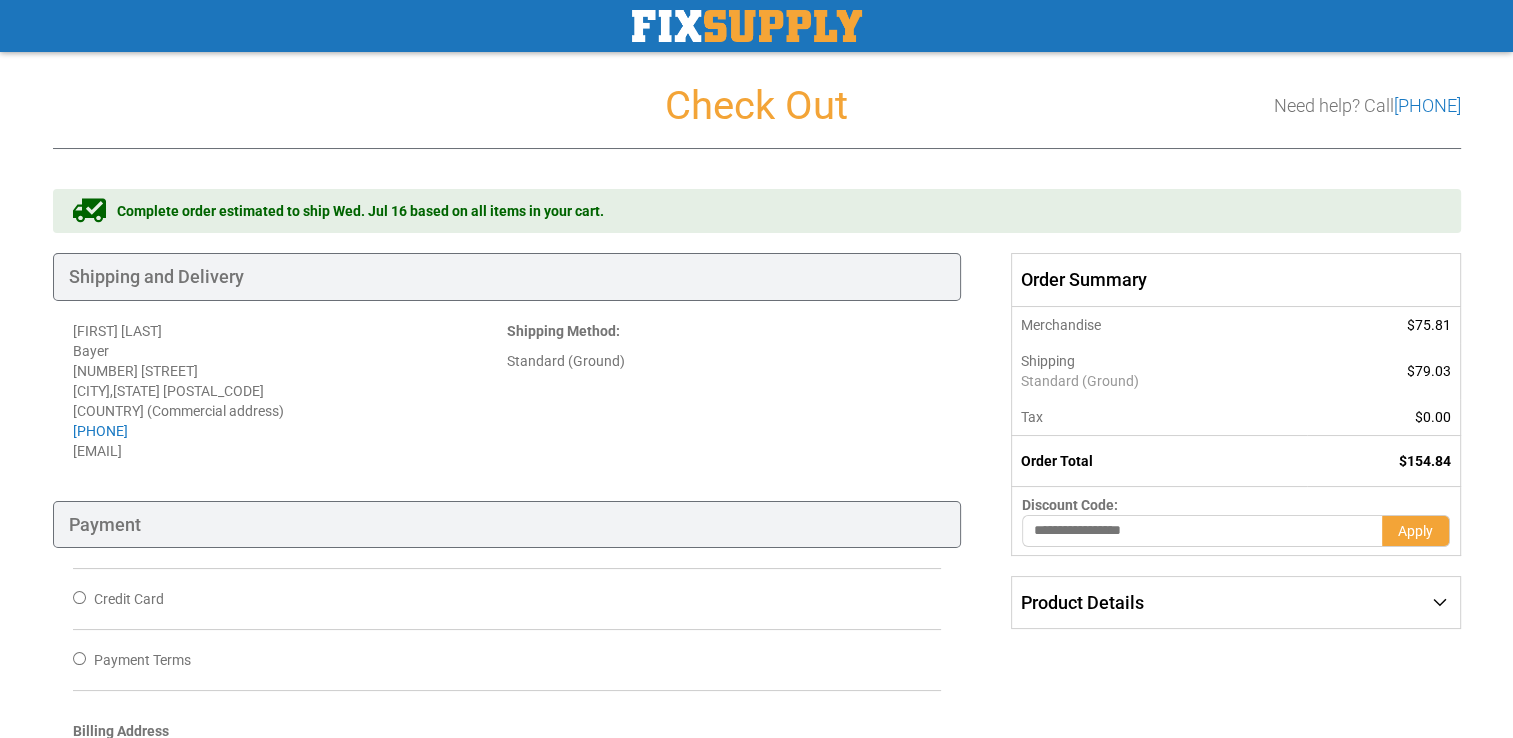click on "Payment Terms" at bounding box center [507, 659] 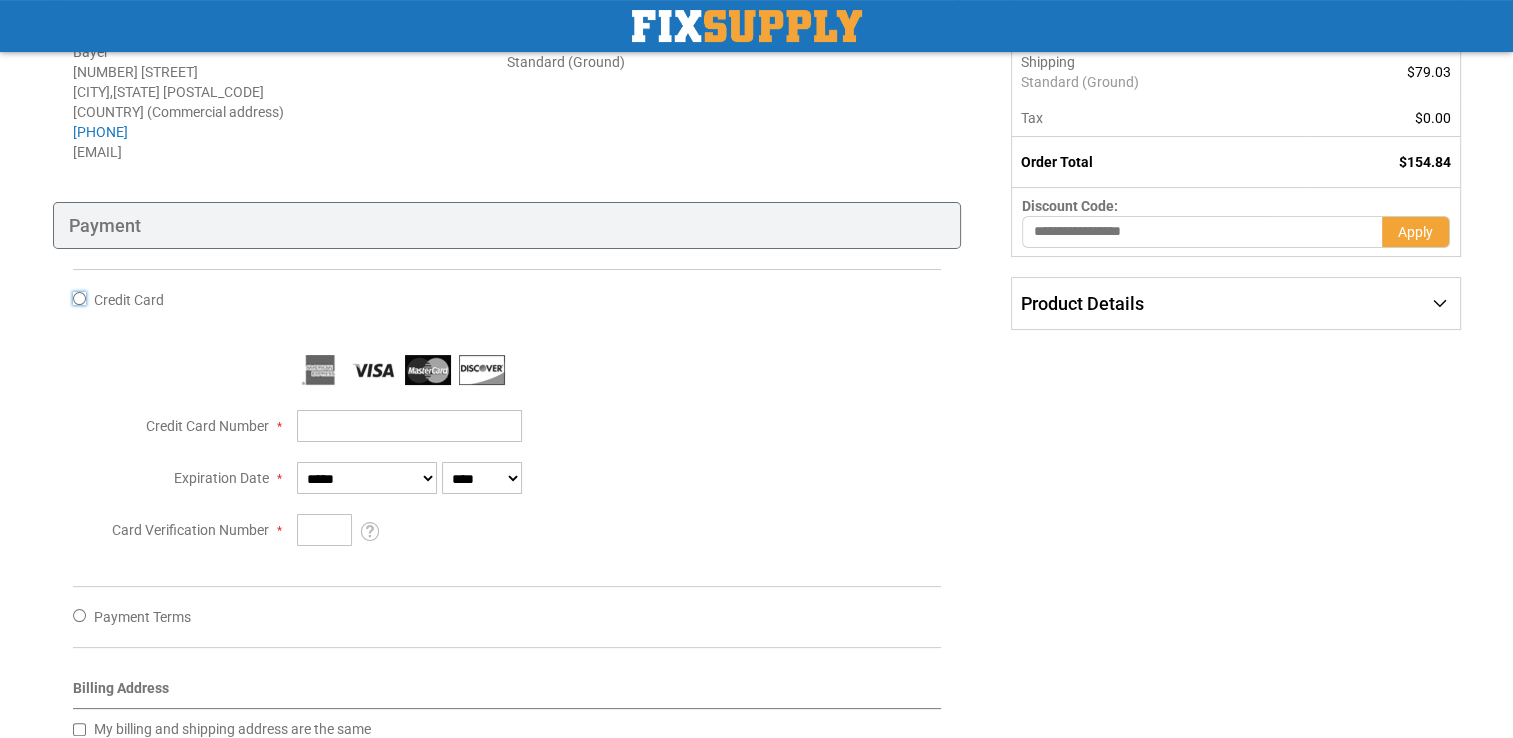 scroll, scrollTop: 300, scrollLeft: 0, axis: vertical 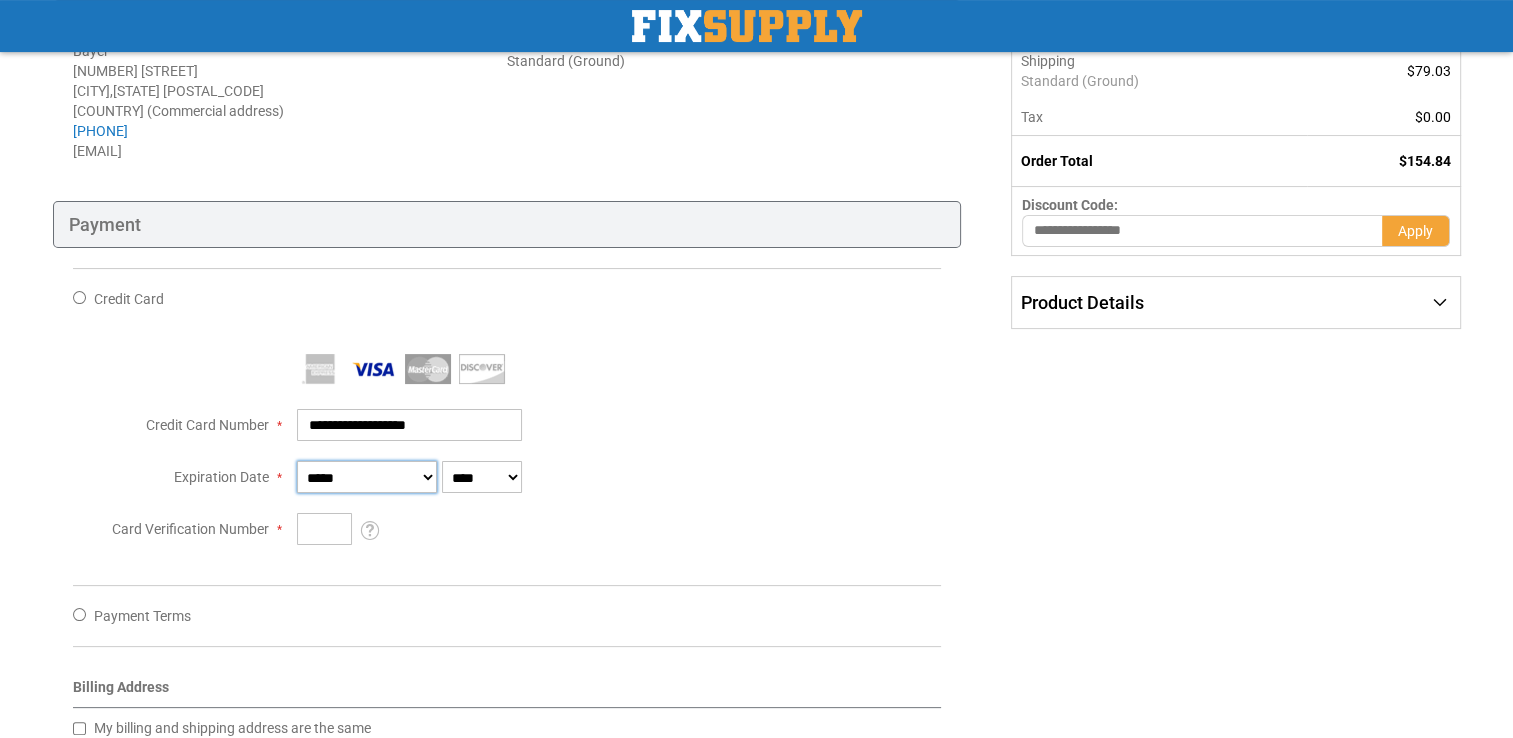 type on "**********" 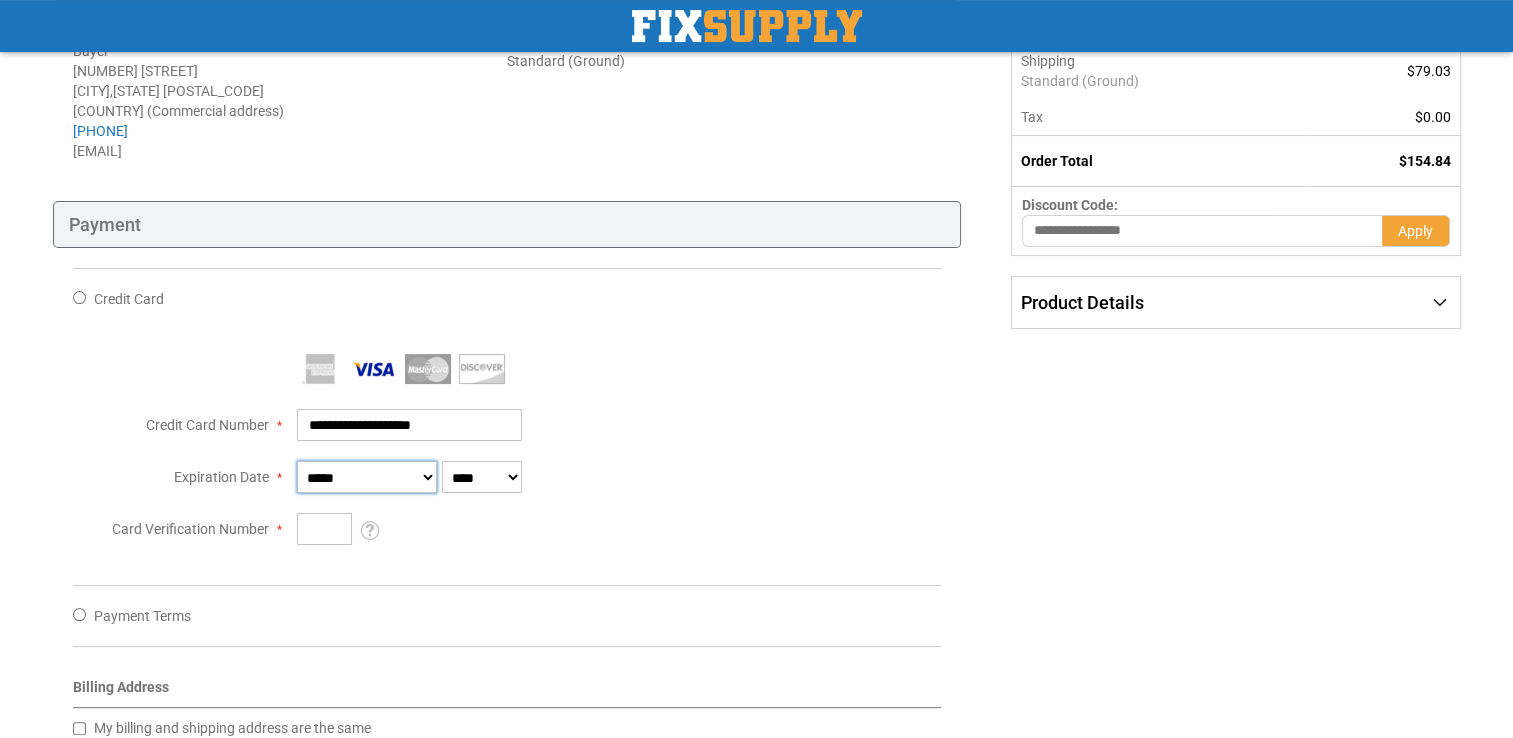 click on "**********" at bounding box center [367, 477] 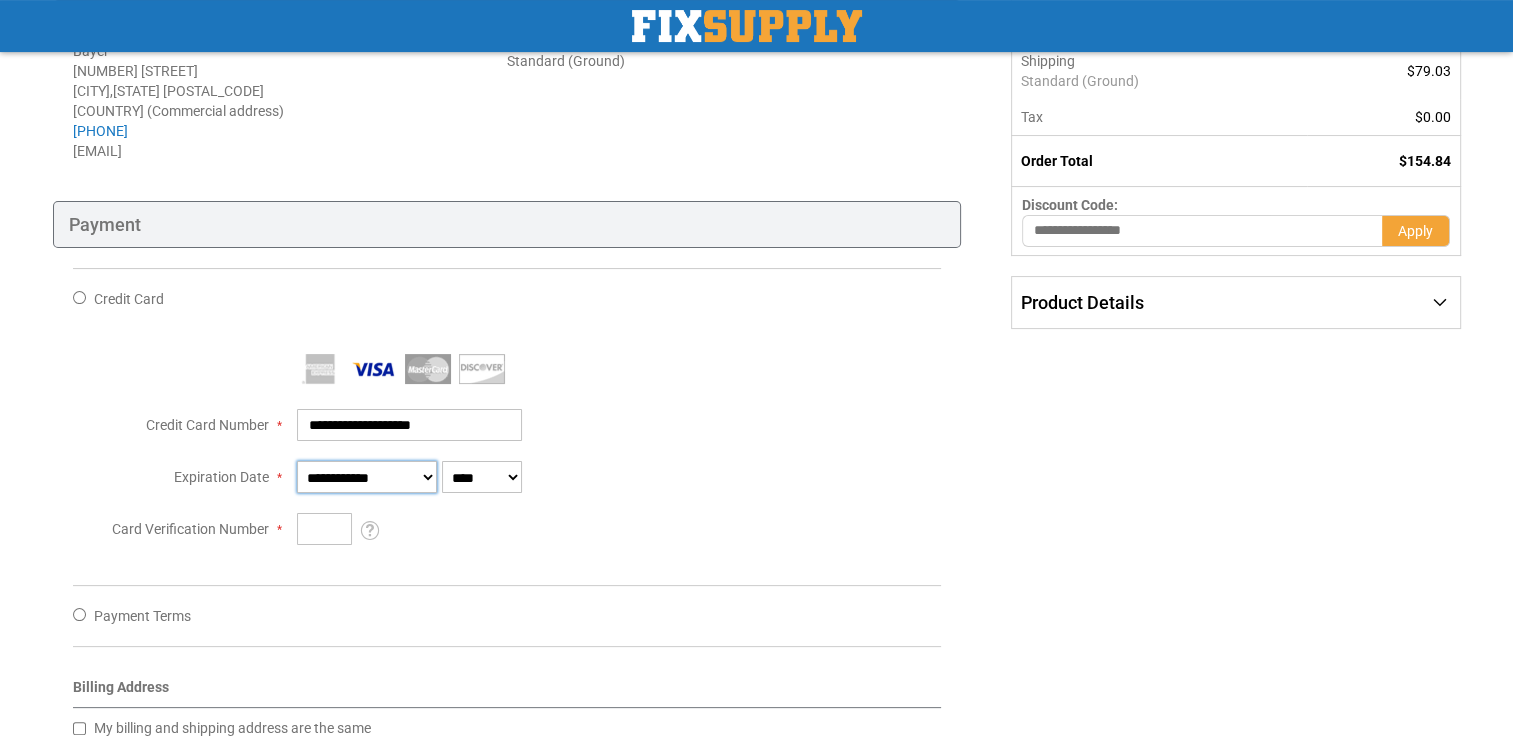 click on "**********" at bounding box center [367, 477] 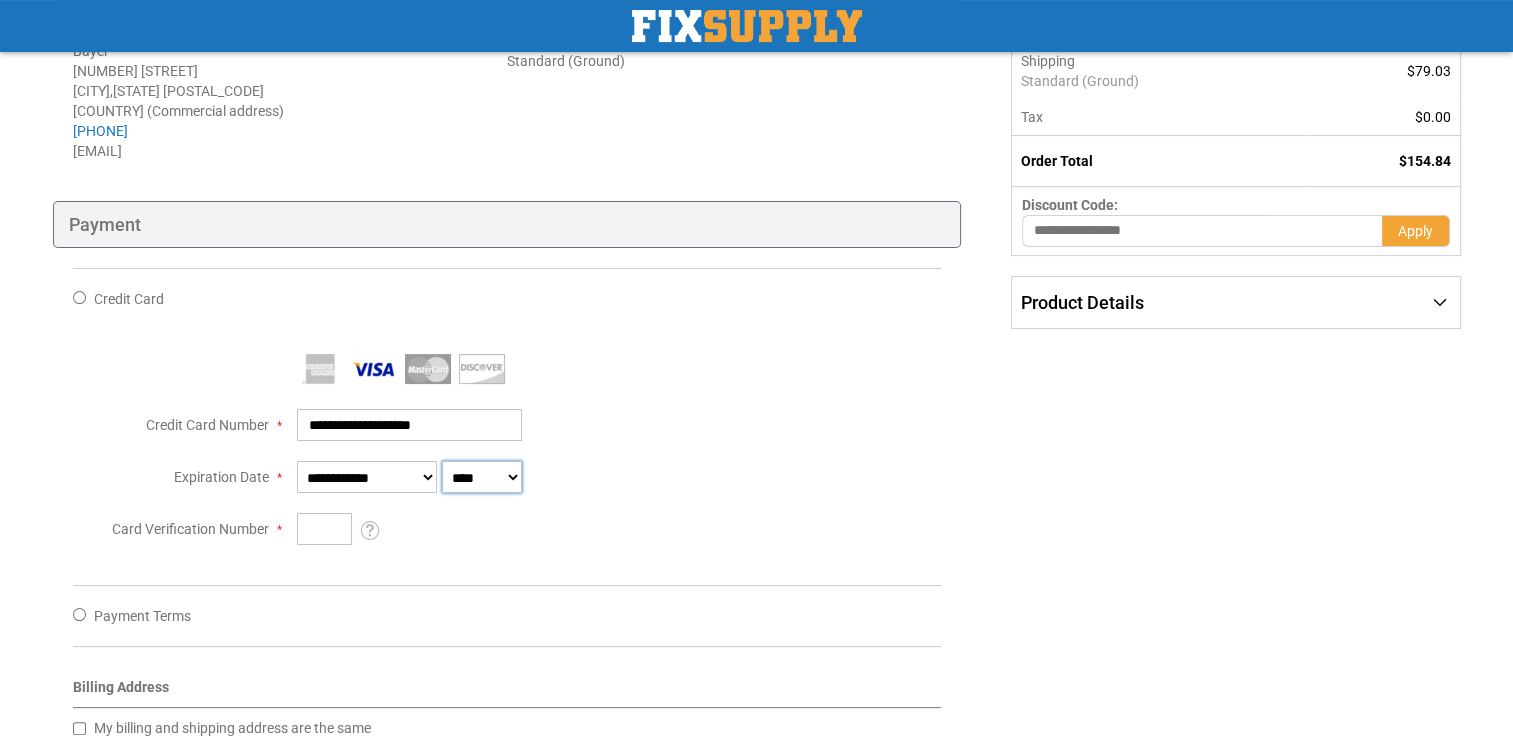 click on "**** **** **** **** **** **** **** **** **** **** **** ****" at bounding box center [482, 477] 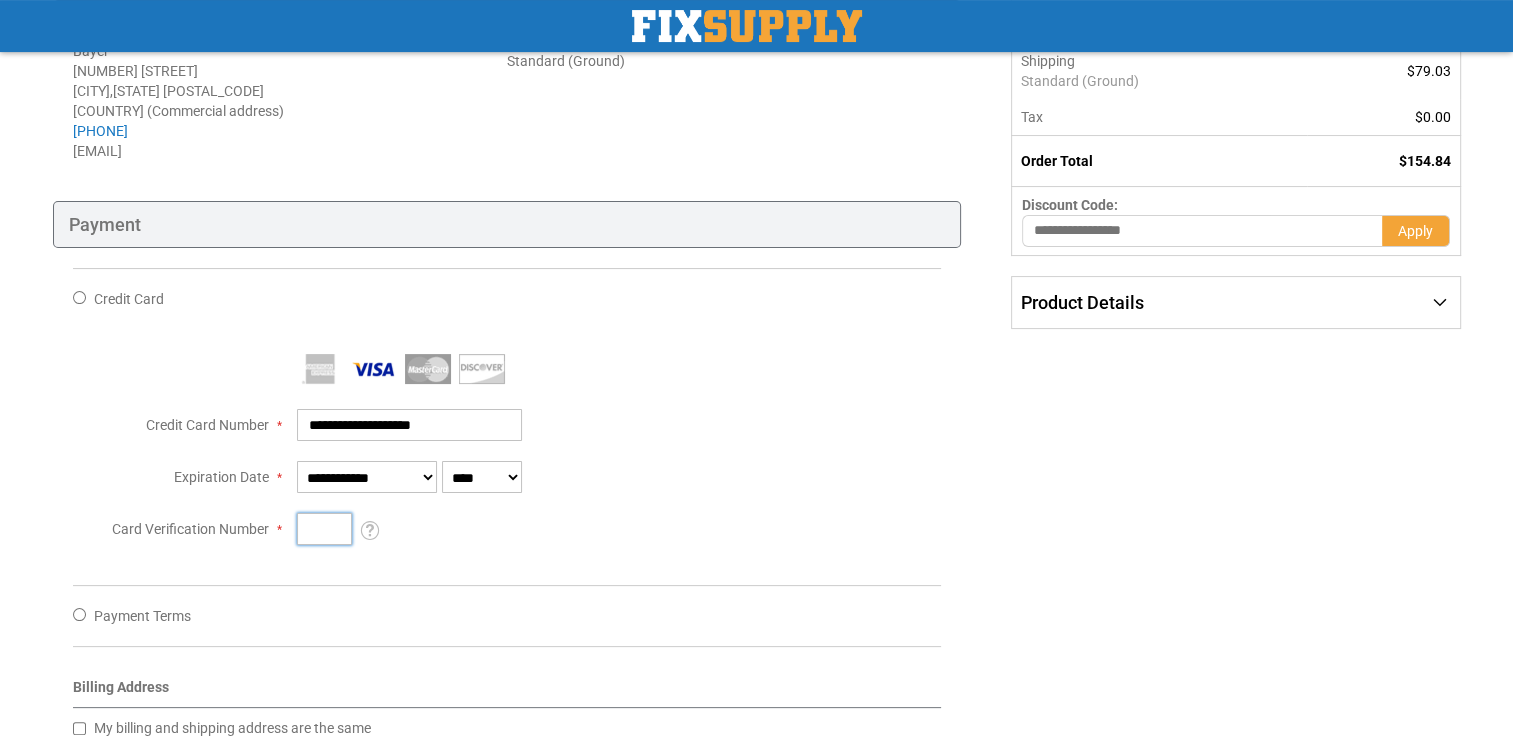 click on "Card Verification Number" at bounding box center (324, 529) 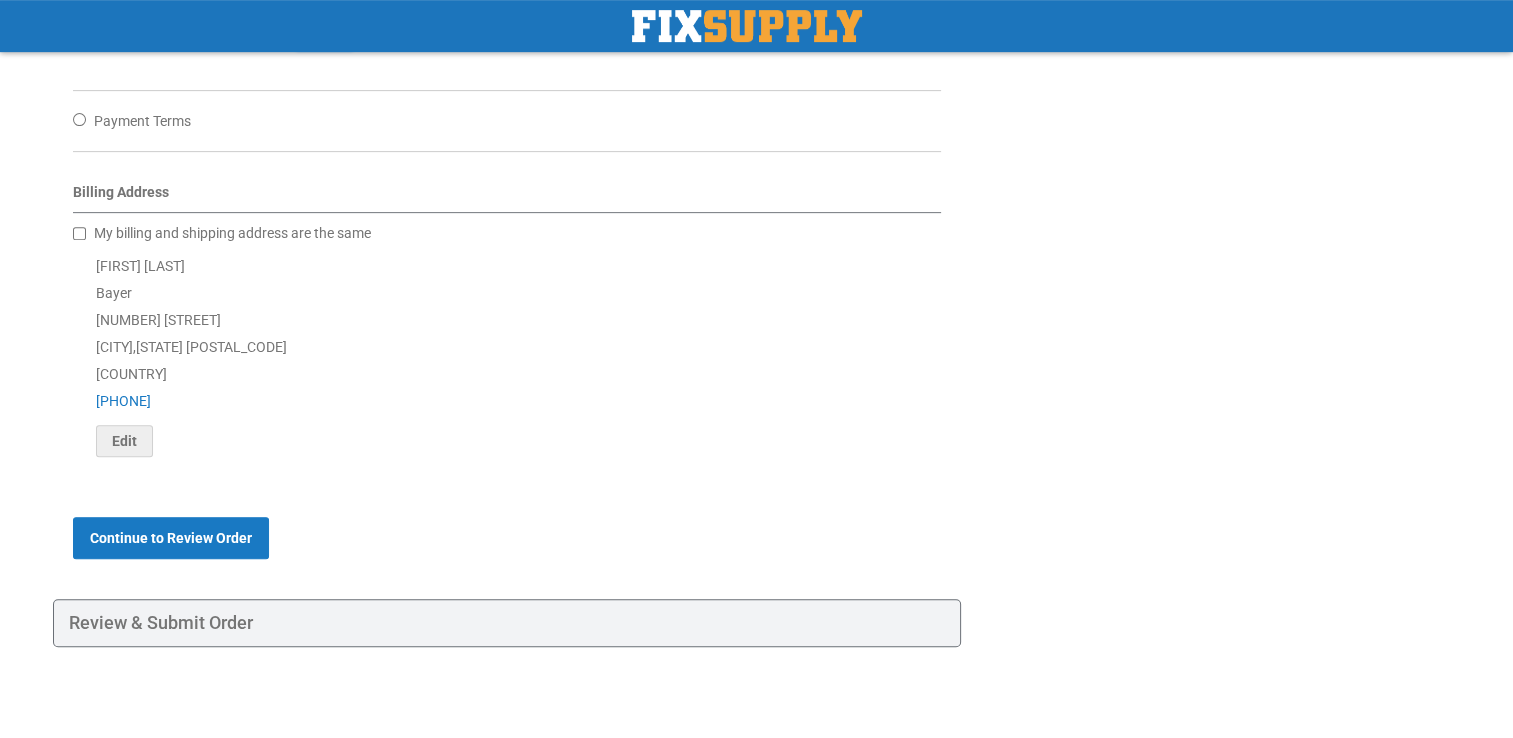 scroll, scrollTop: 800, scrollLeft: 0, axis: vertical 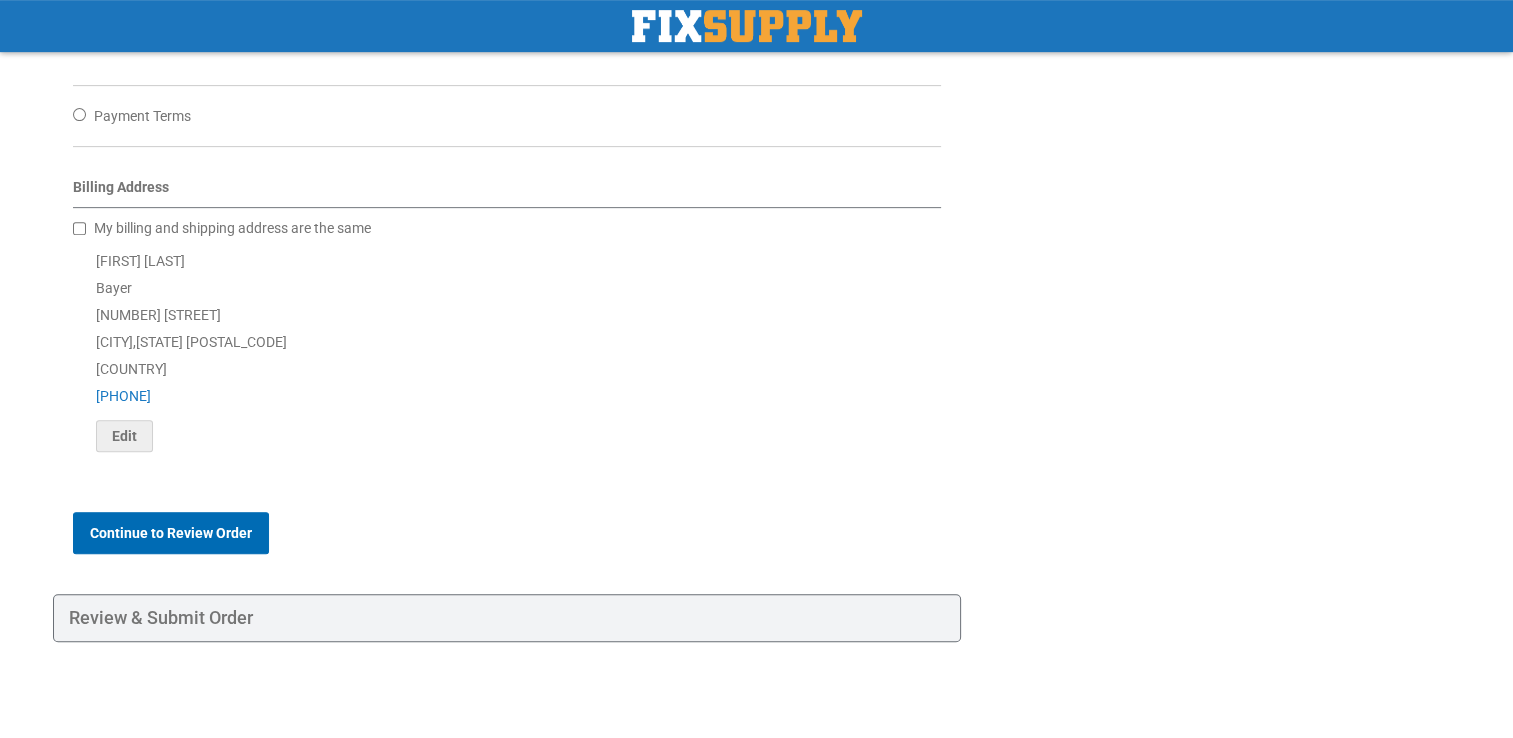 type on "***" 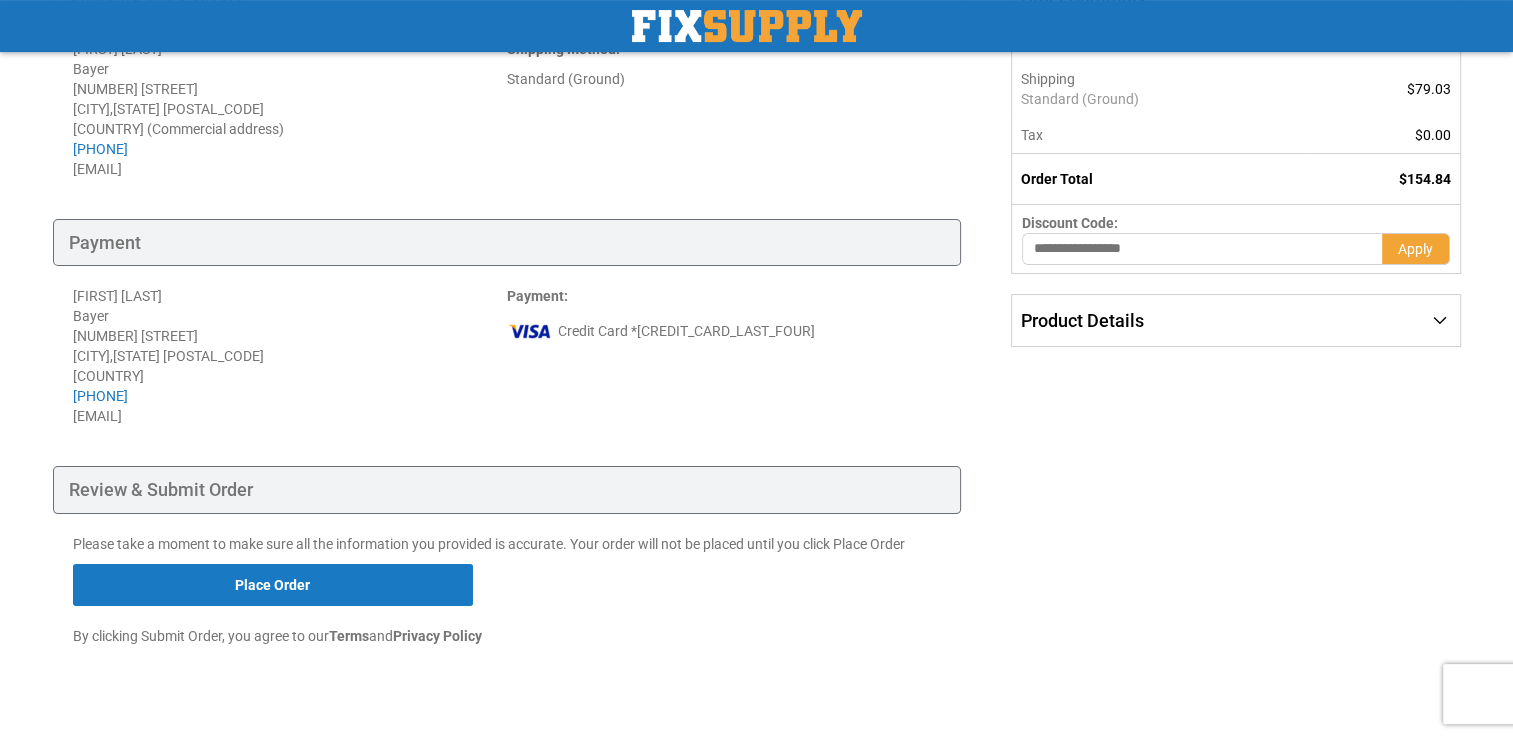 scroll, scrollTop: 300, scrollLeft: 0, axis: vertical 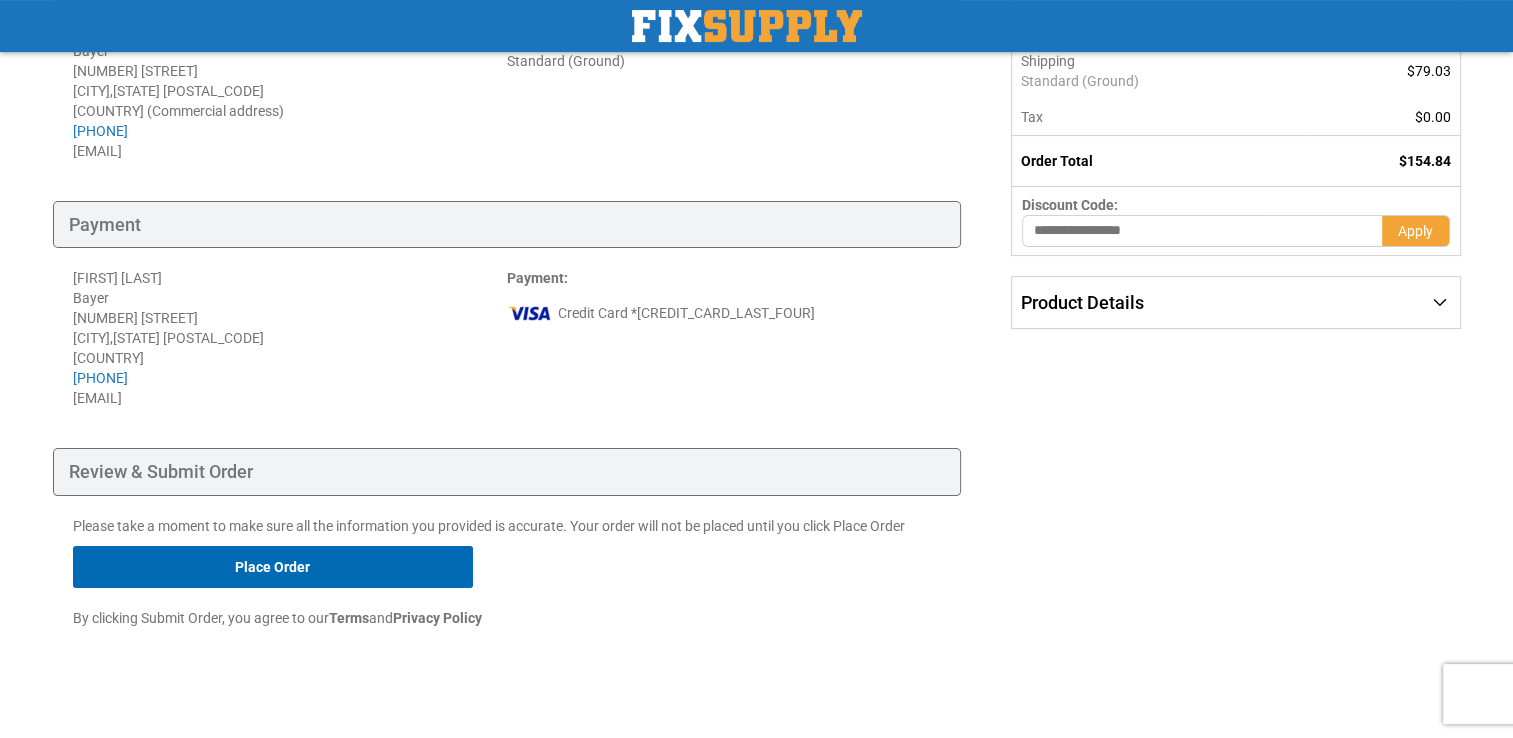click on "Place Order" at bounding box center (273, 567) 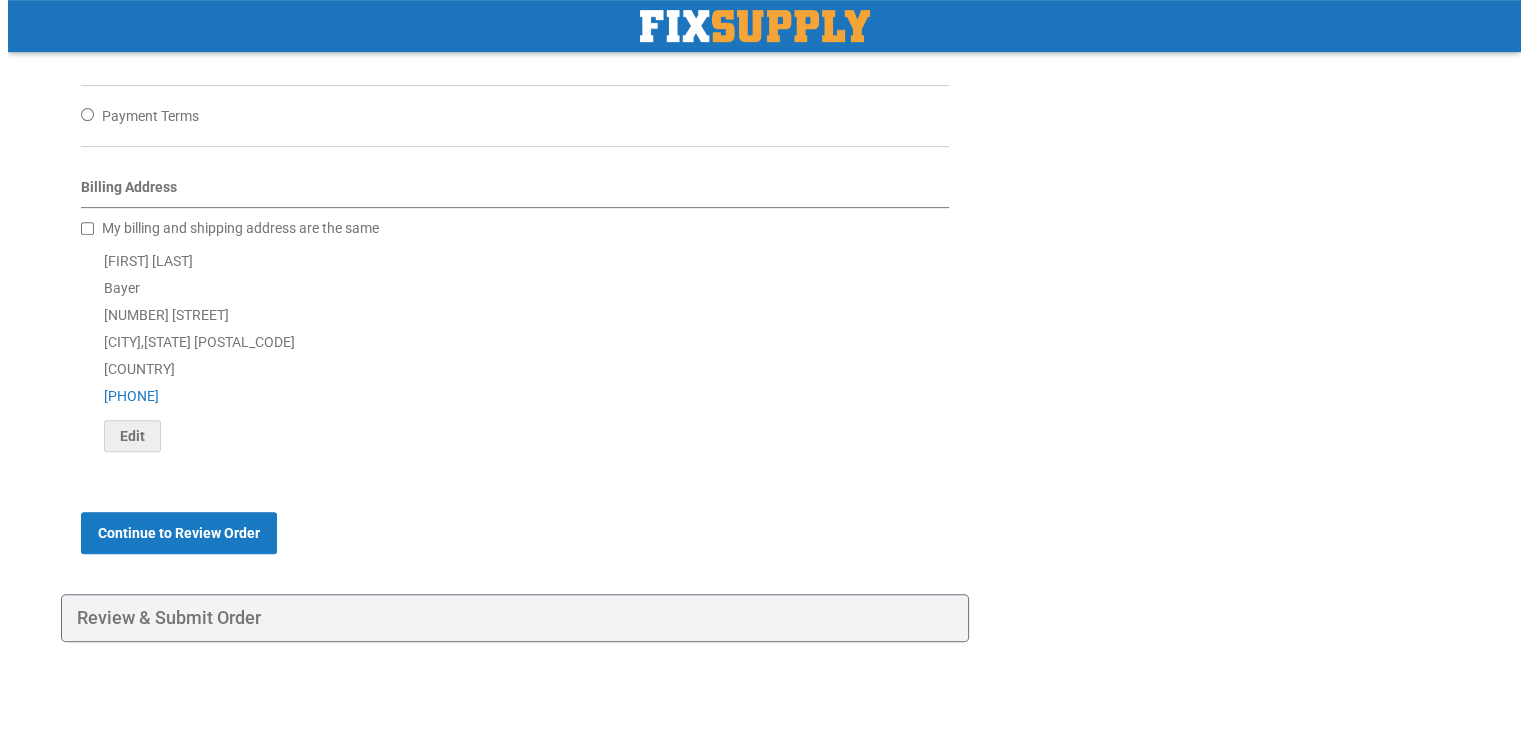 scroll, scrollTop: 800, scrollLeft: 0, axis: vertical 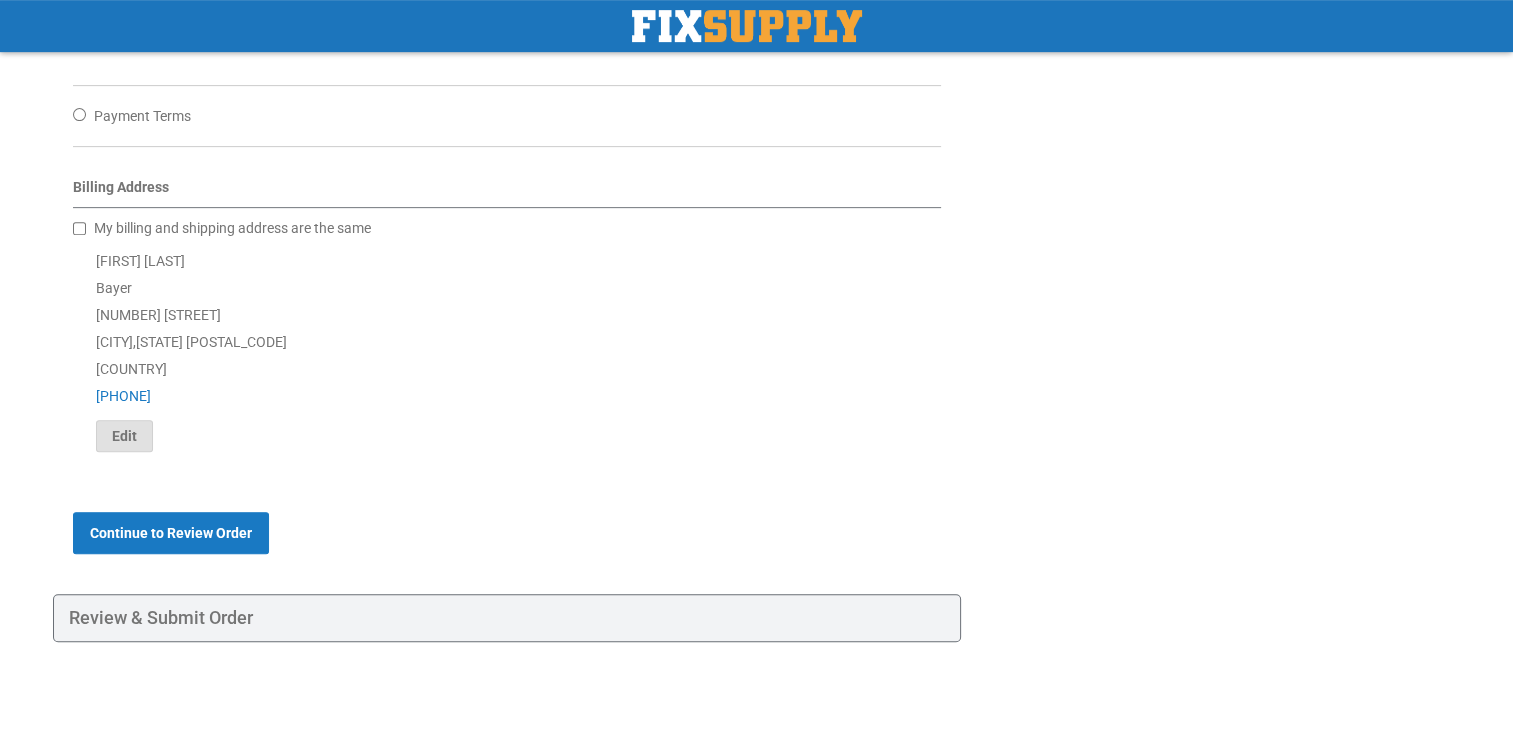 click on "Edit" at bounding box center [124, 436] 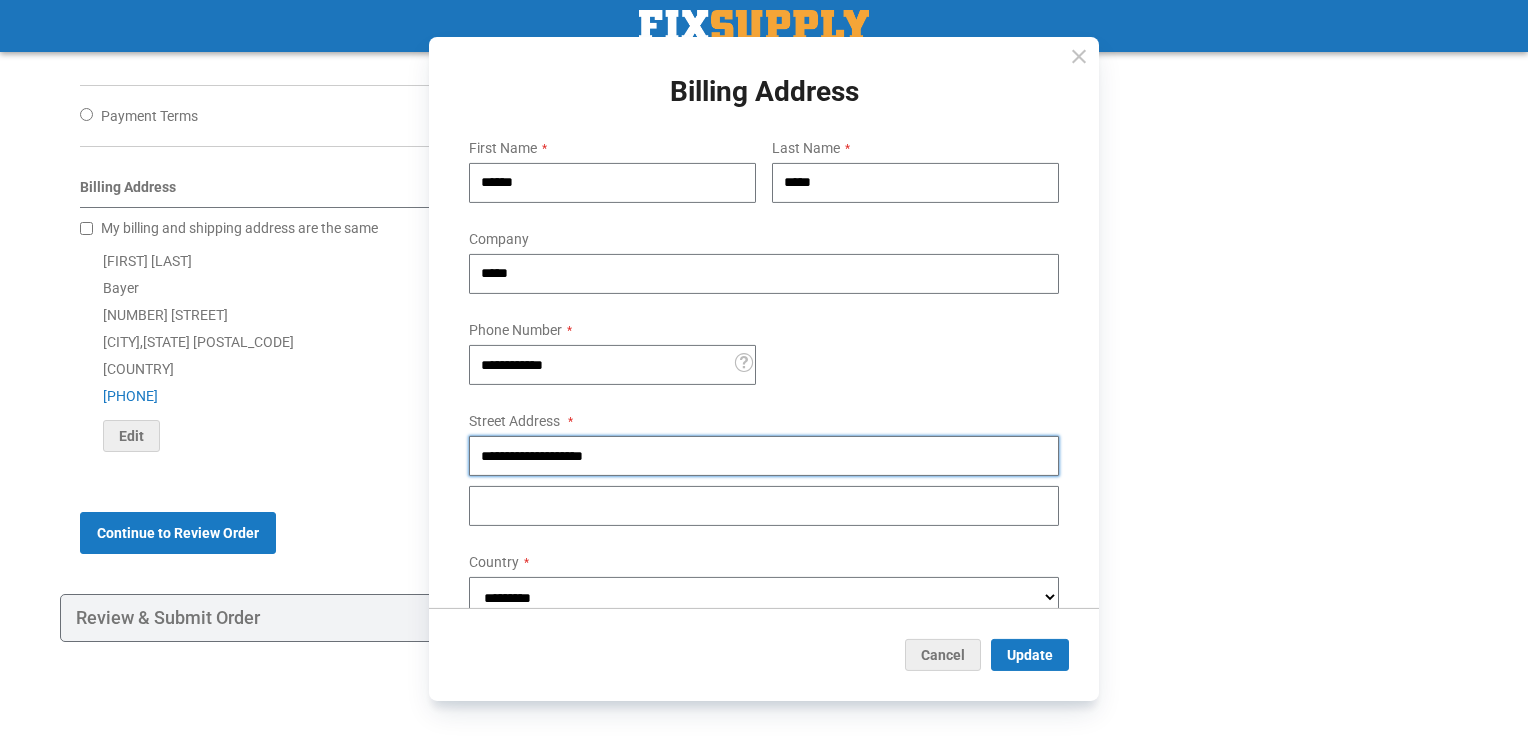 drag, startPoint x: 654, startPoint y: 451, endPoint x: 439, endPoint y: 446, distance: 215.05814 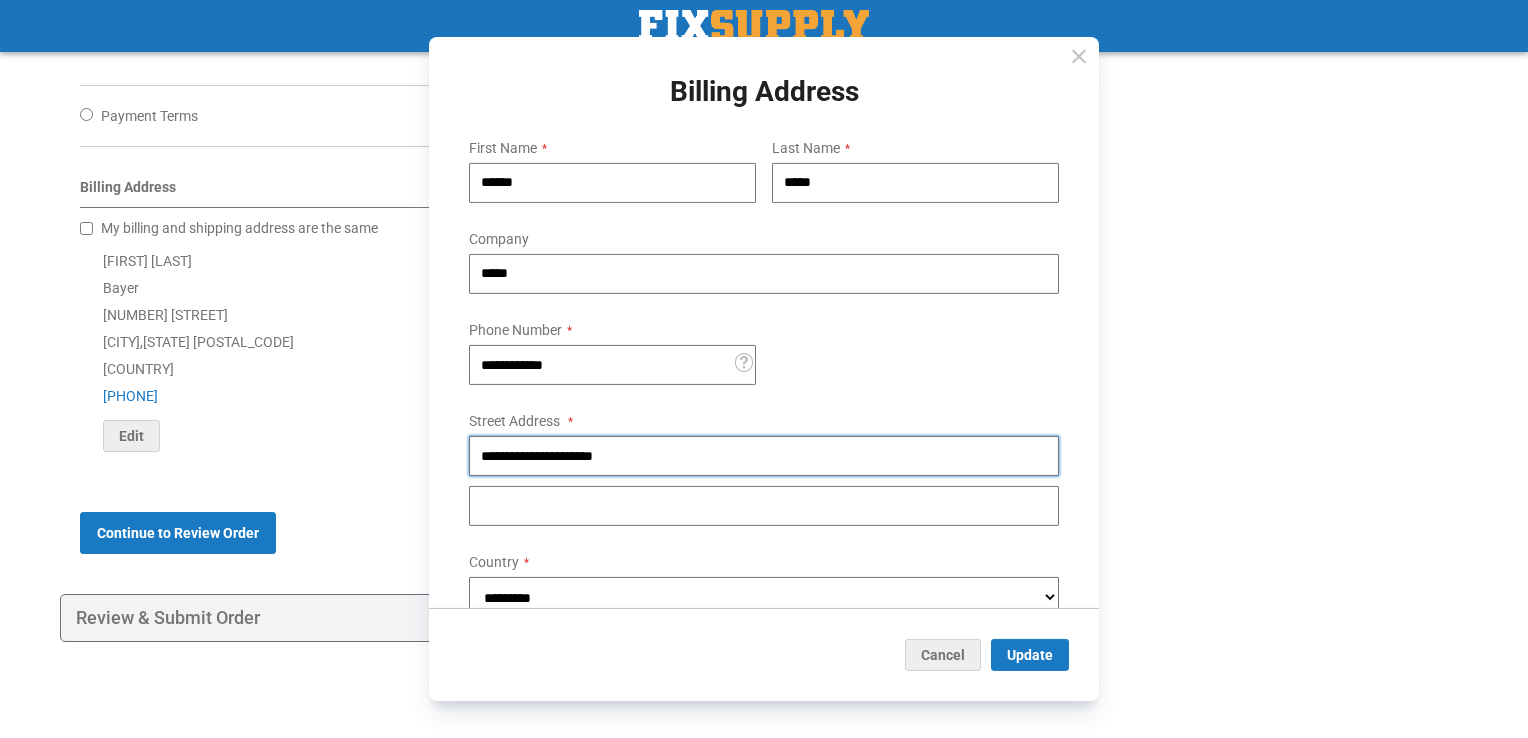 type on "**********" 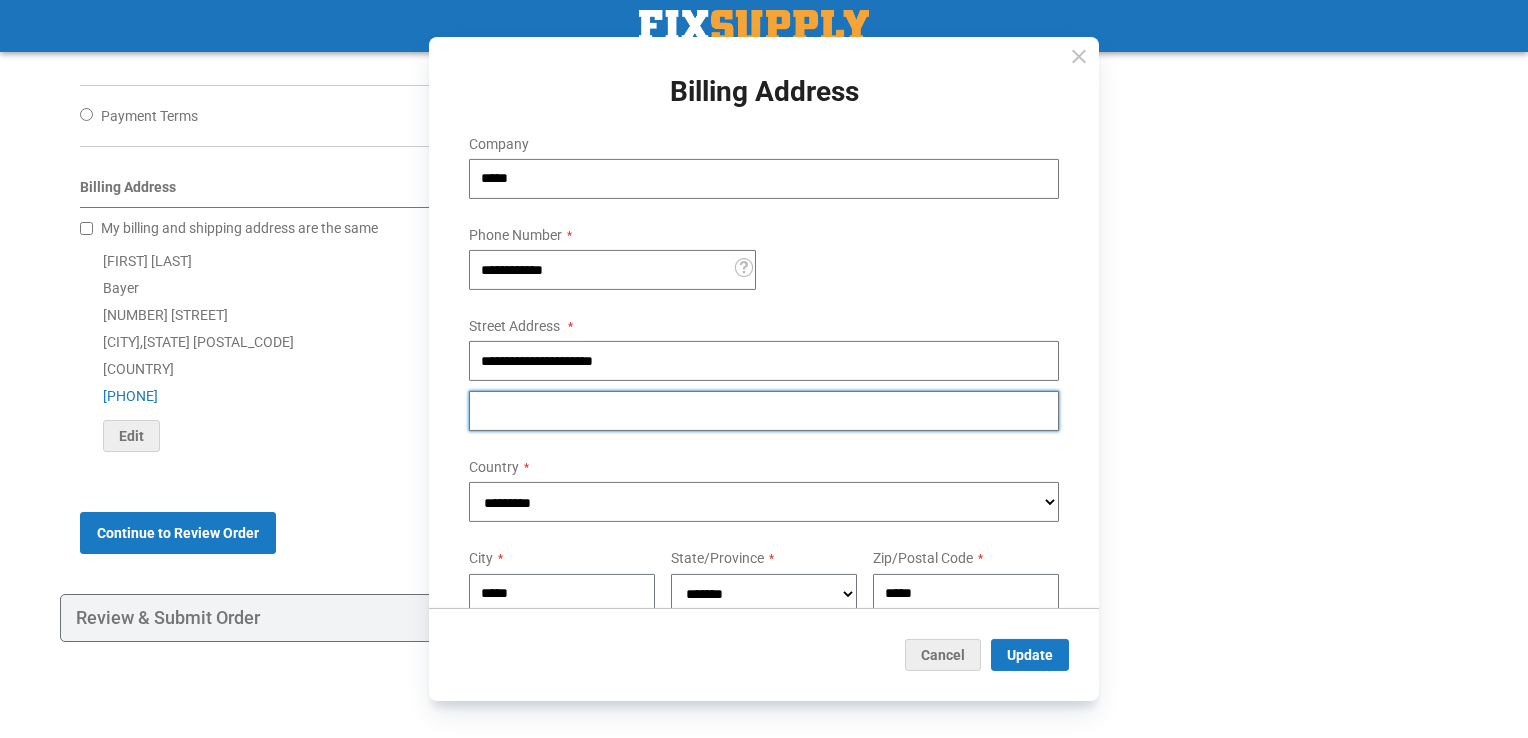 scroll, scrollTop: 160, scrollLeft: 0, axis: vertical 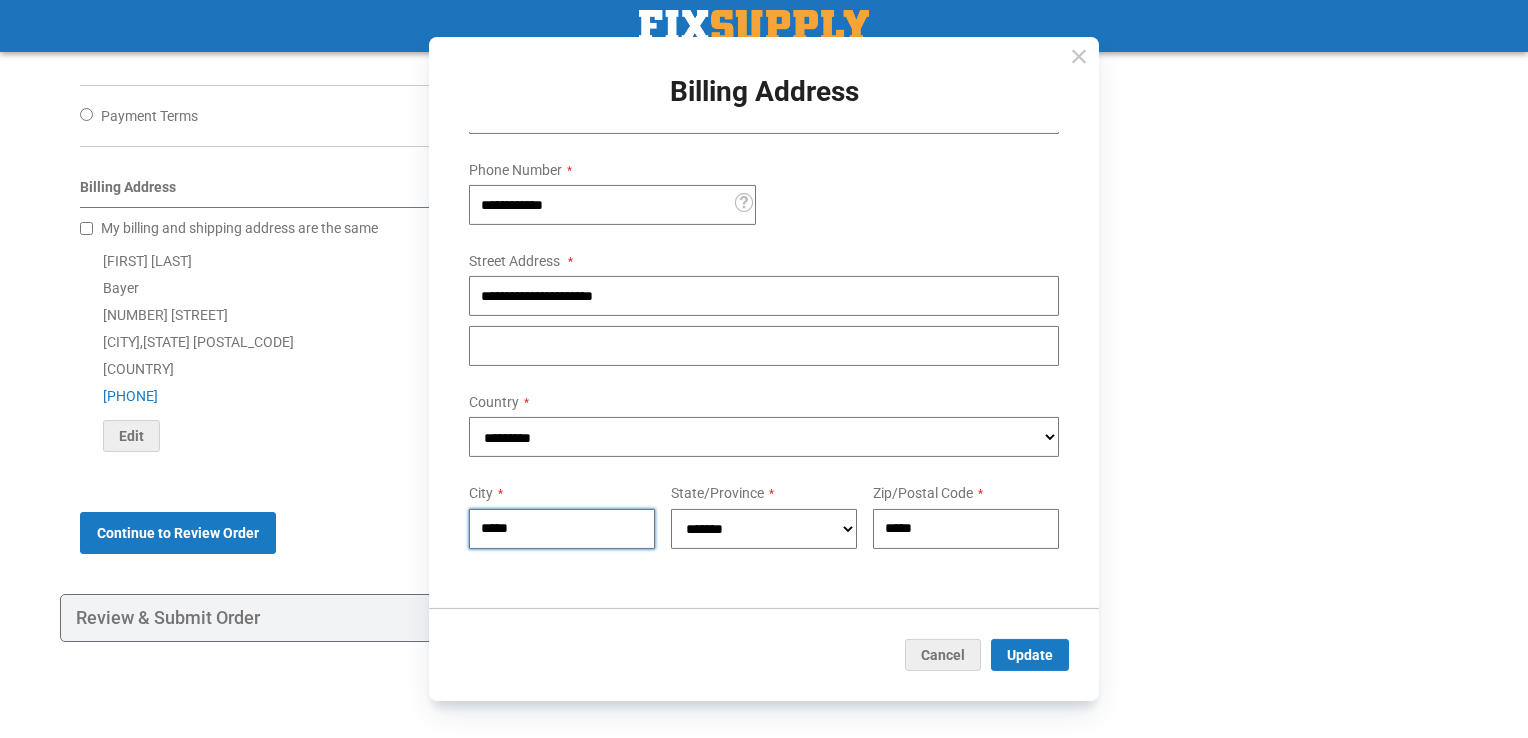 drag, startPoint x: 524, startPoint y: 533, endPoint x: 441, endPoint y: 533, distance: 83 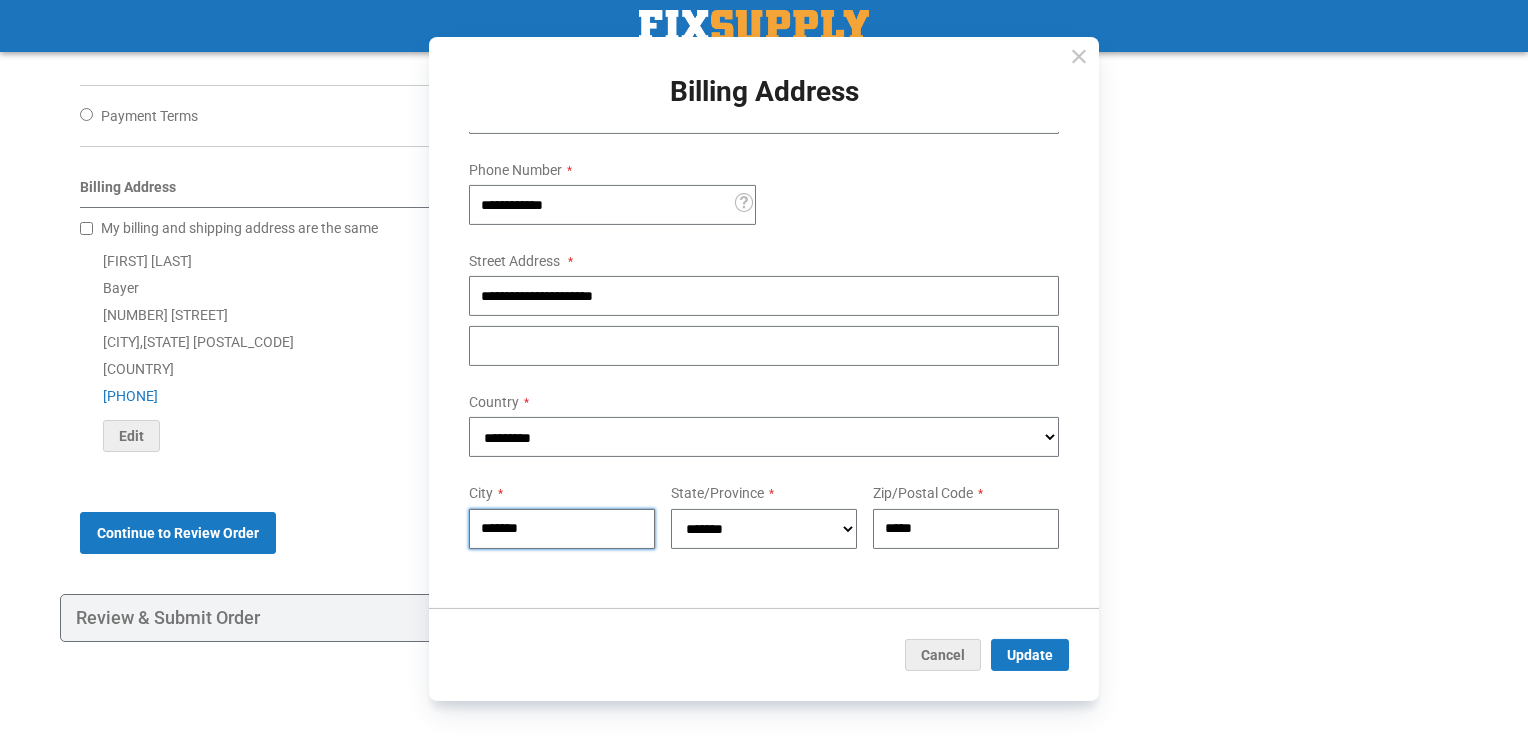 type on "*******" 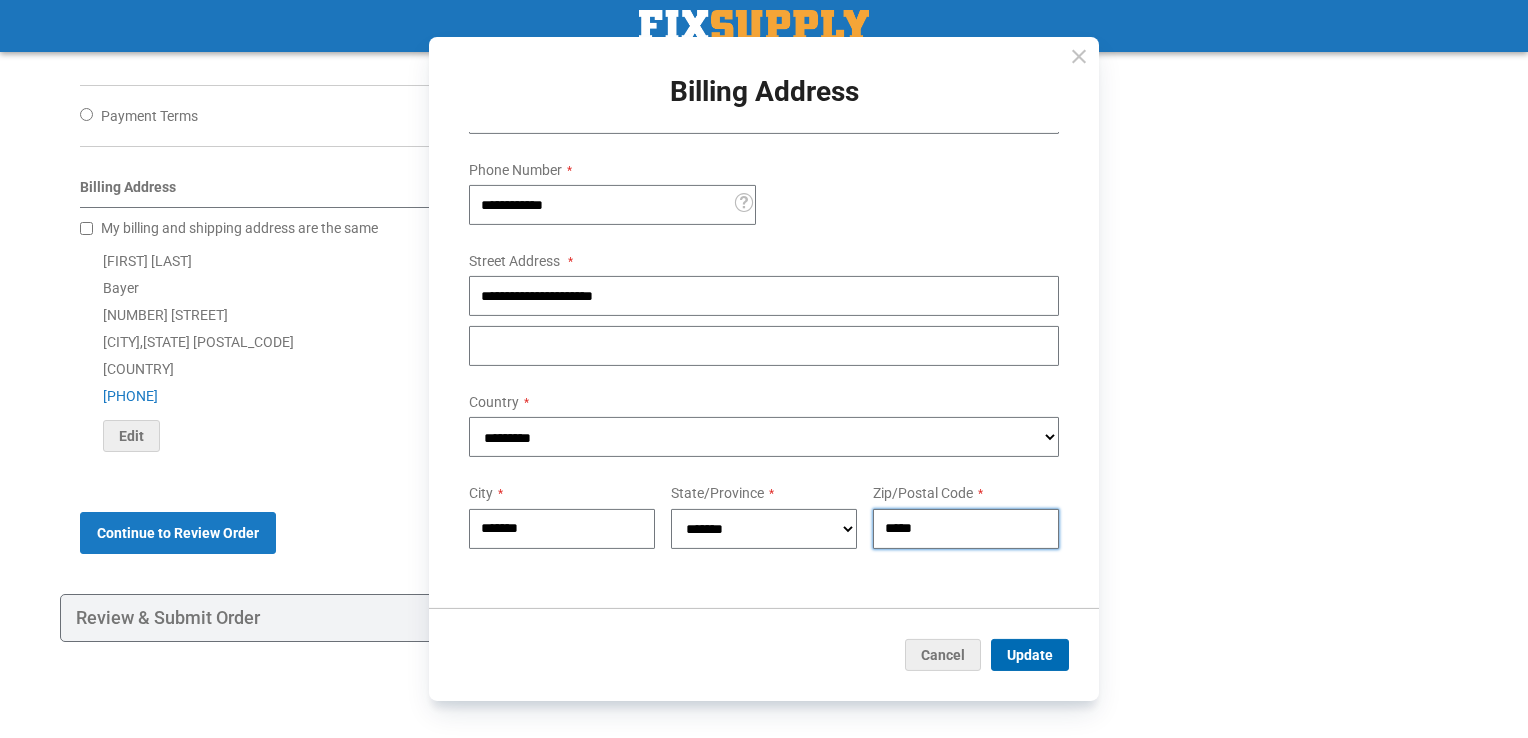 type on "*****" 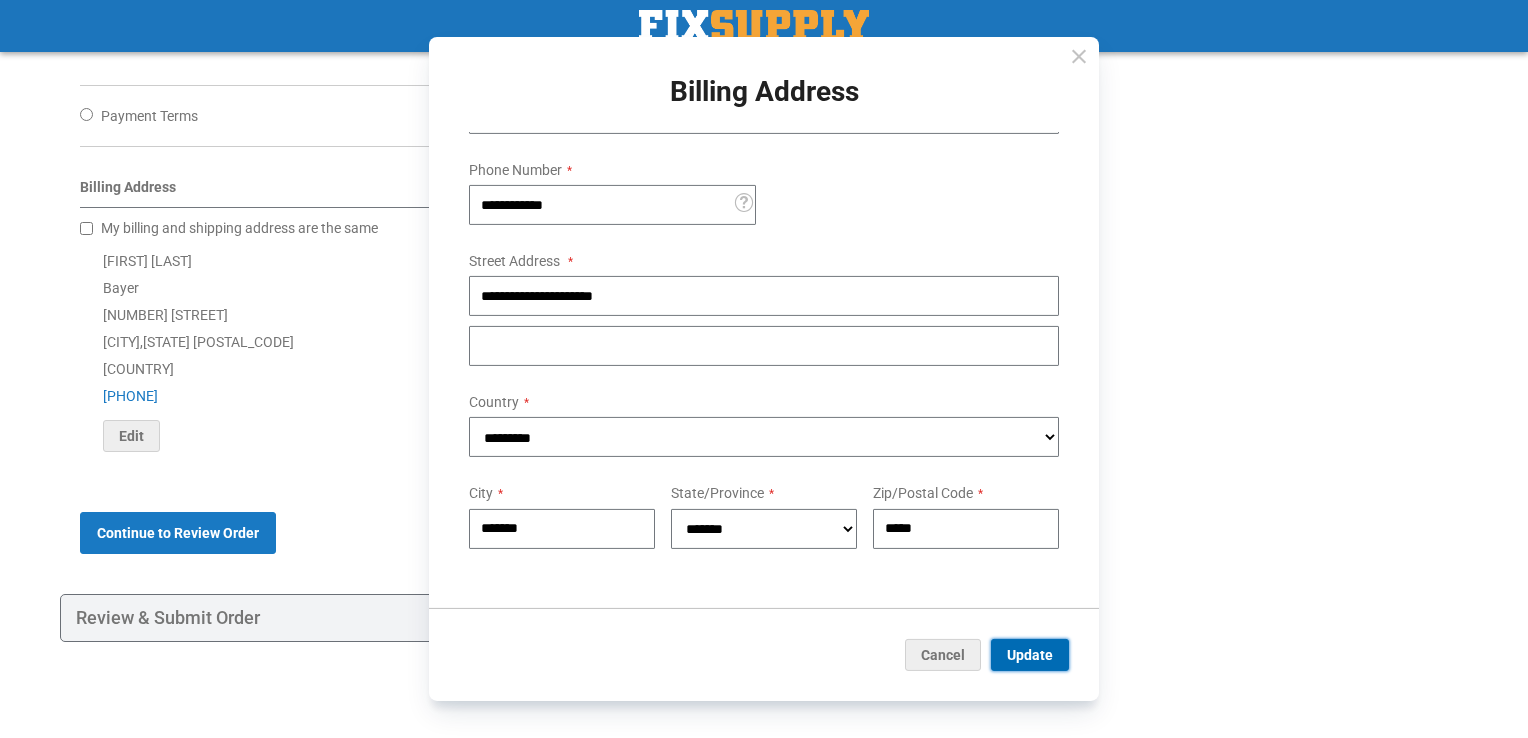 click on "Update" at bounding box center (1030, 655) 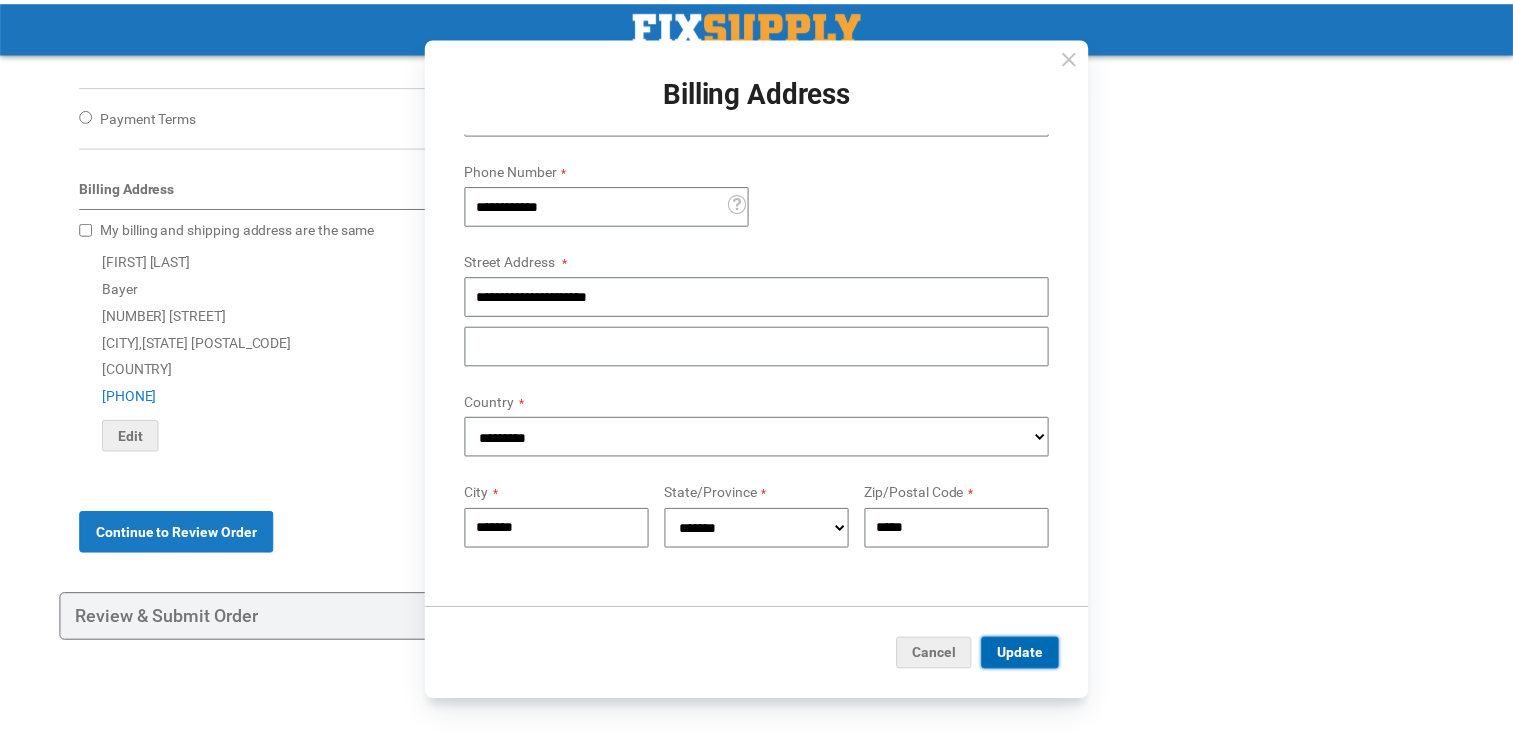scroll, scrollTop: 0, scrollLeft: 0, axis: both 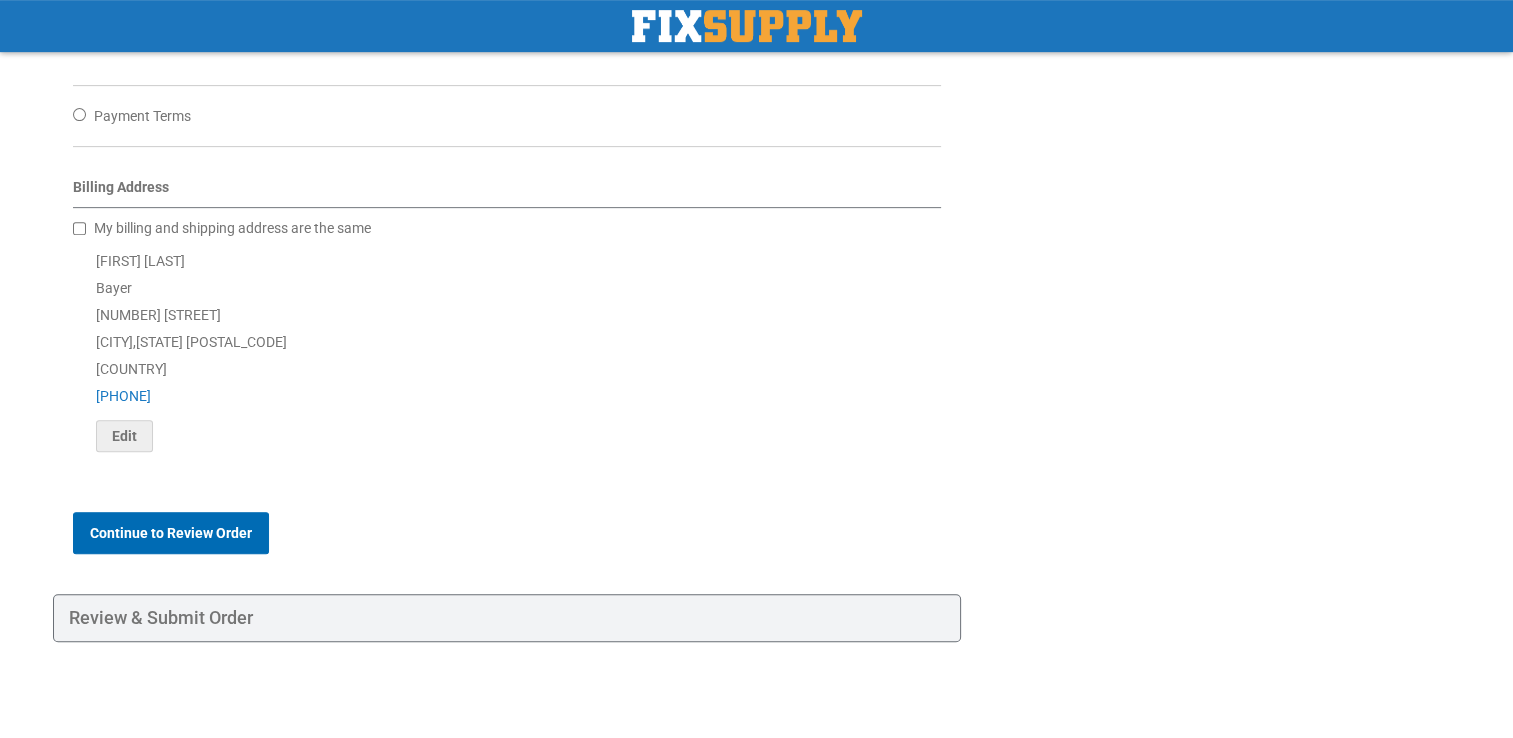 click on "Continue to Review Order" at bounding box center [171, 533] 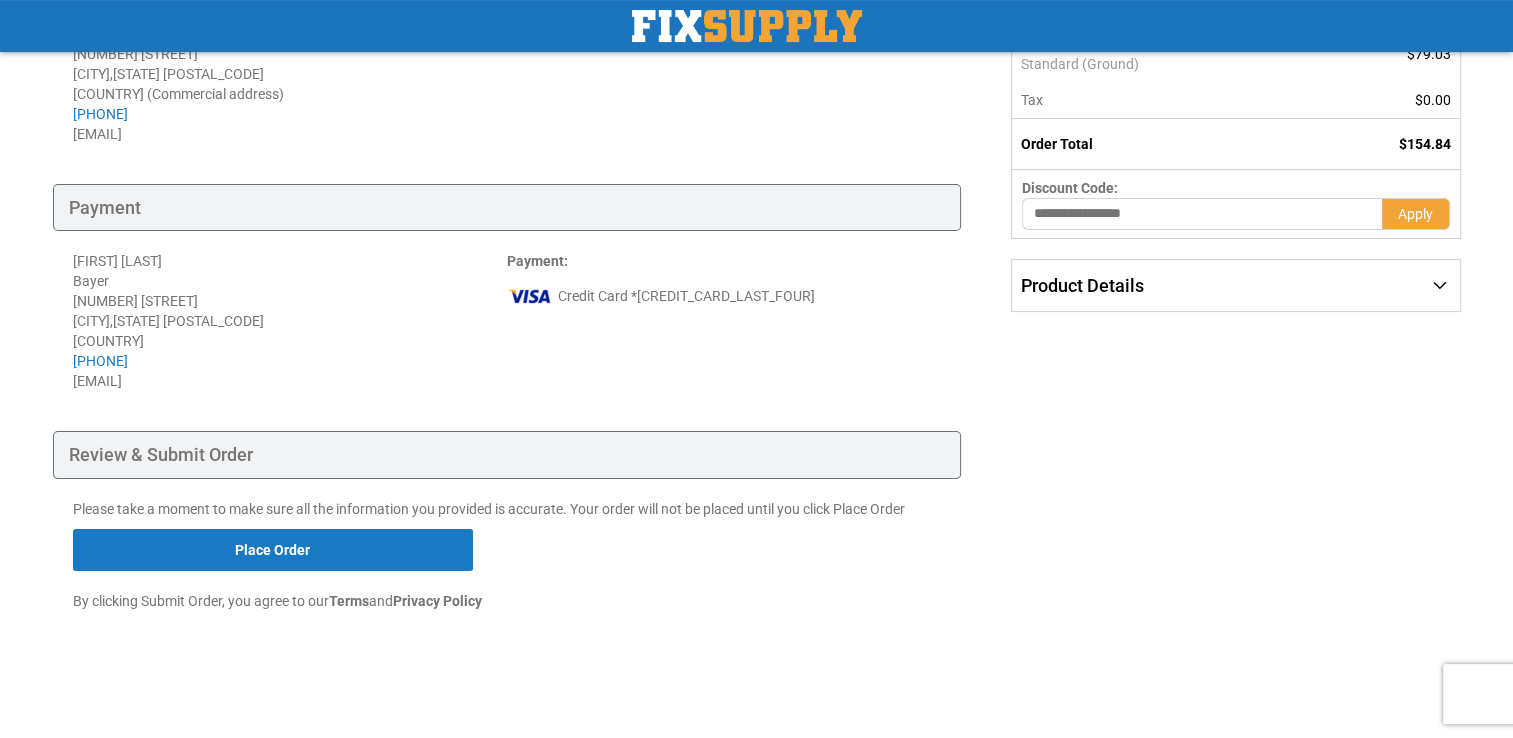 scroll, scrollTop: 318, scrollLeft: 0, axis: vertical 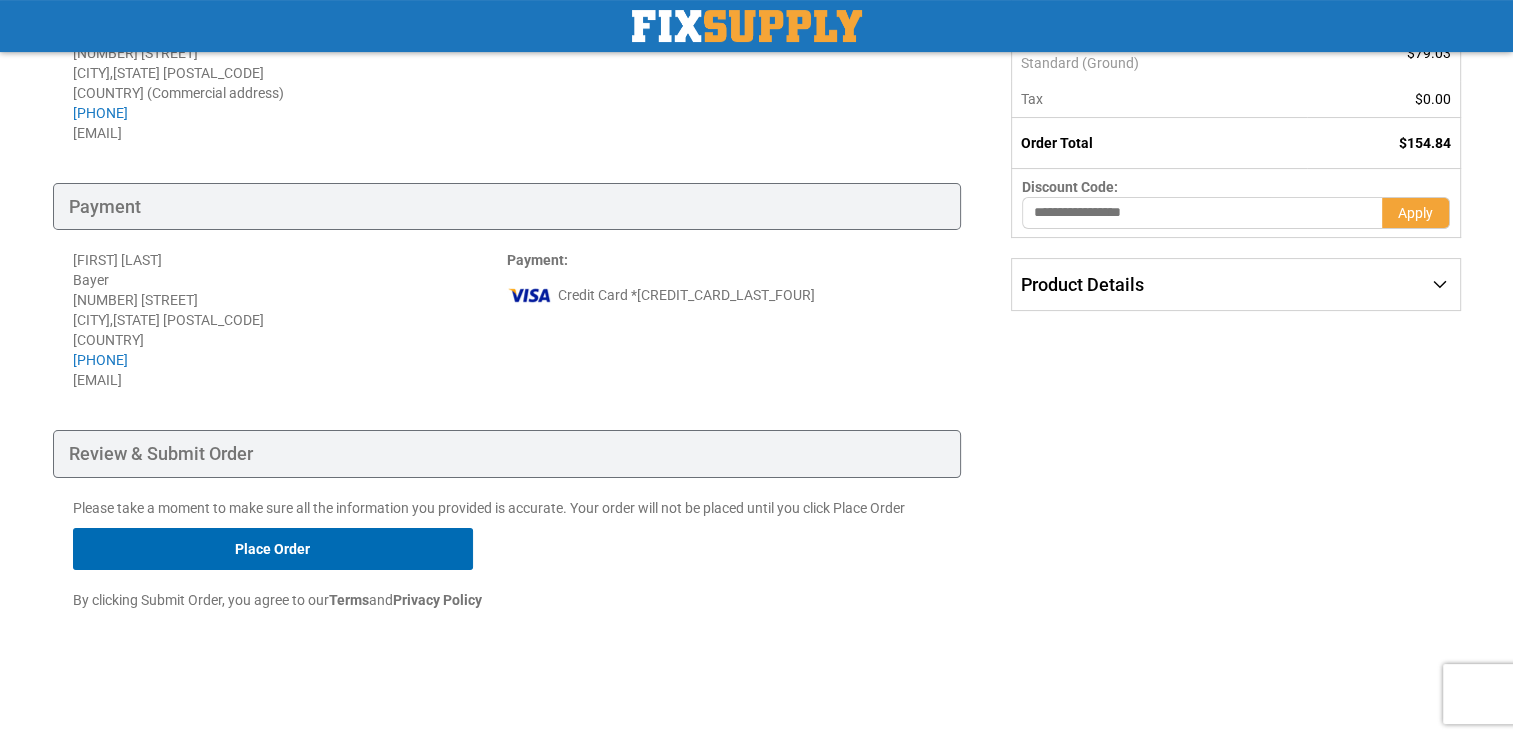 click on "Place Order" at bounding box center (273, 549) 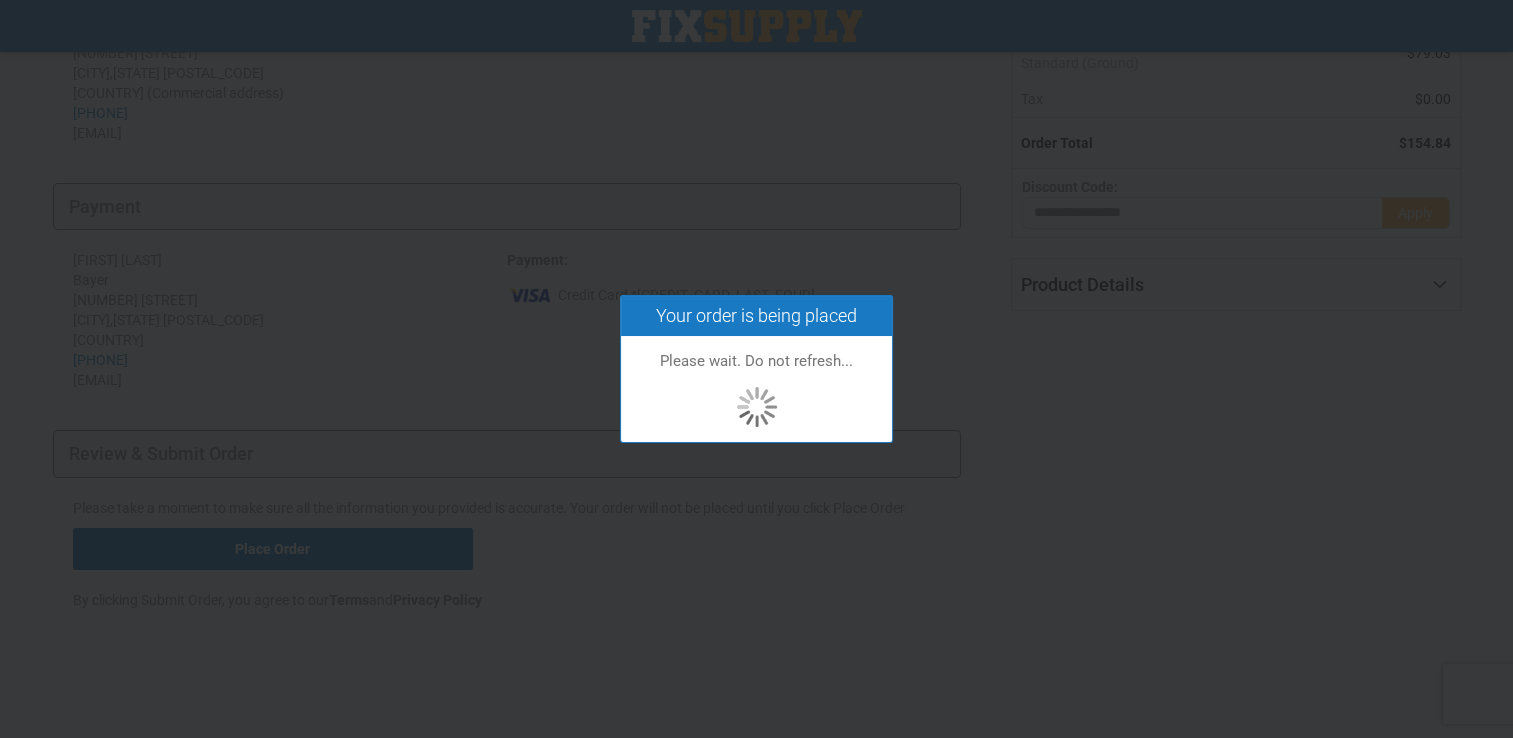 scroll, scrollTop: 278, scrollLeft: 0, axis: vertical 